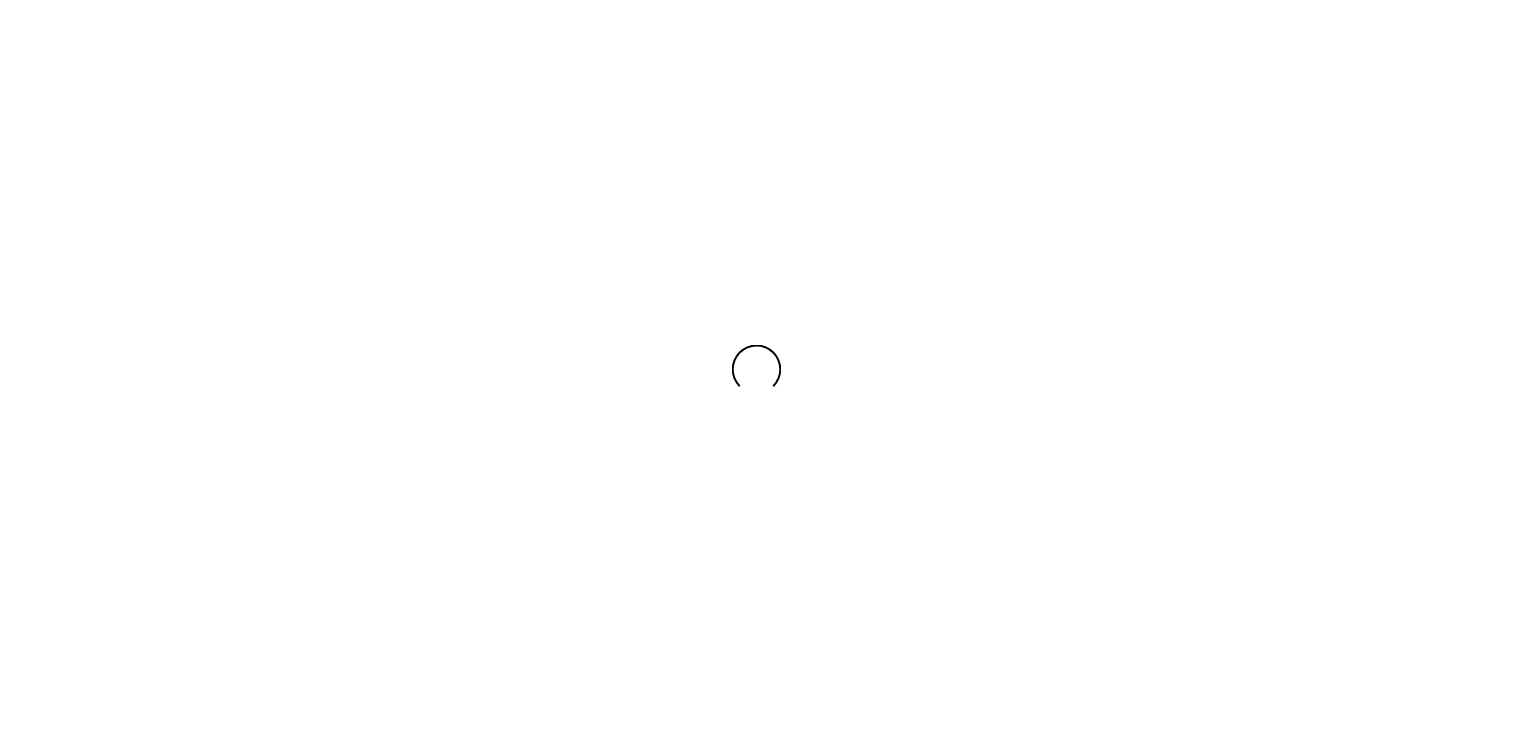scroll, scrollTop: 0, scrollLeft: 0, axis: both 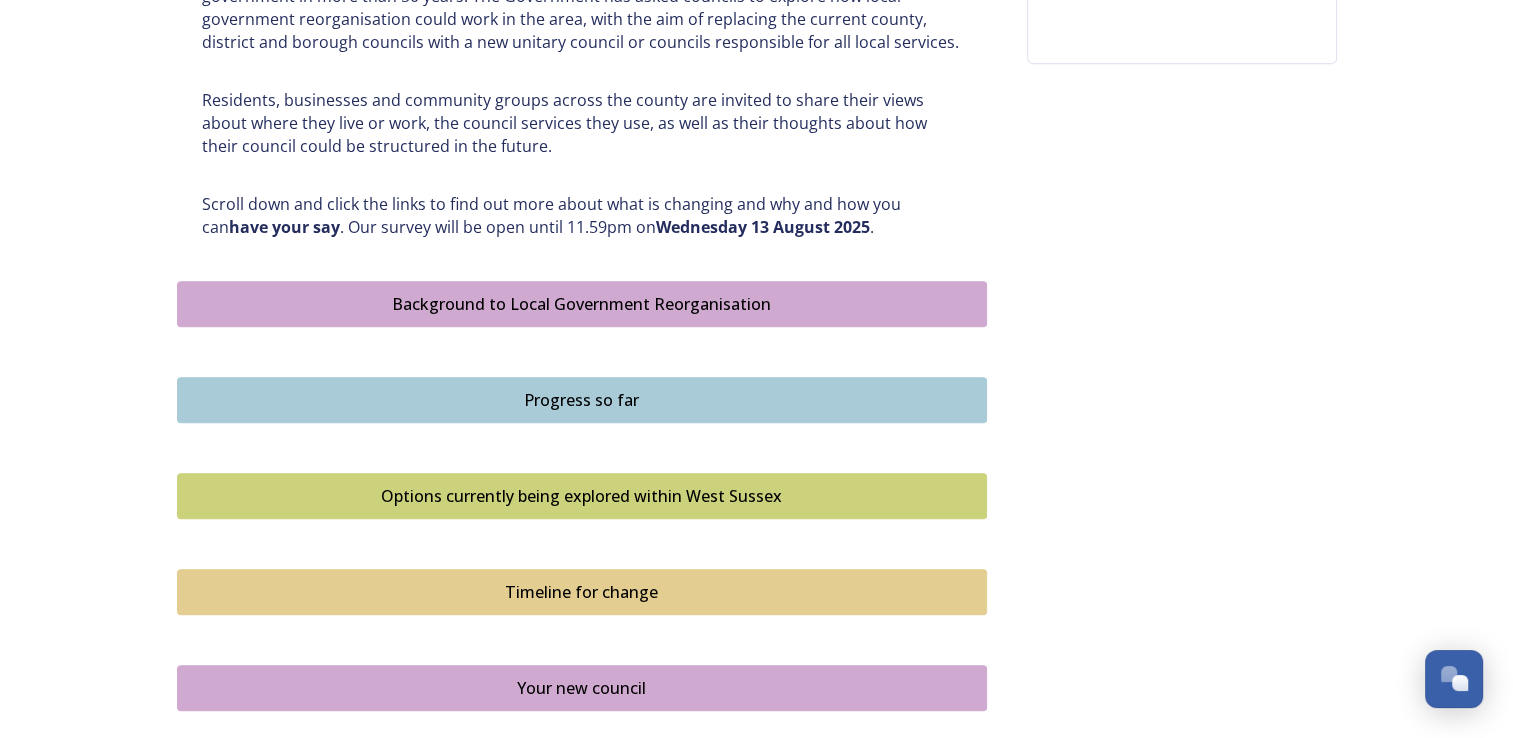 click on "Background to Local Government Reorganisation" at bounding box center [582, 304] 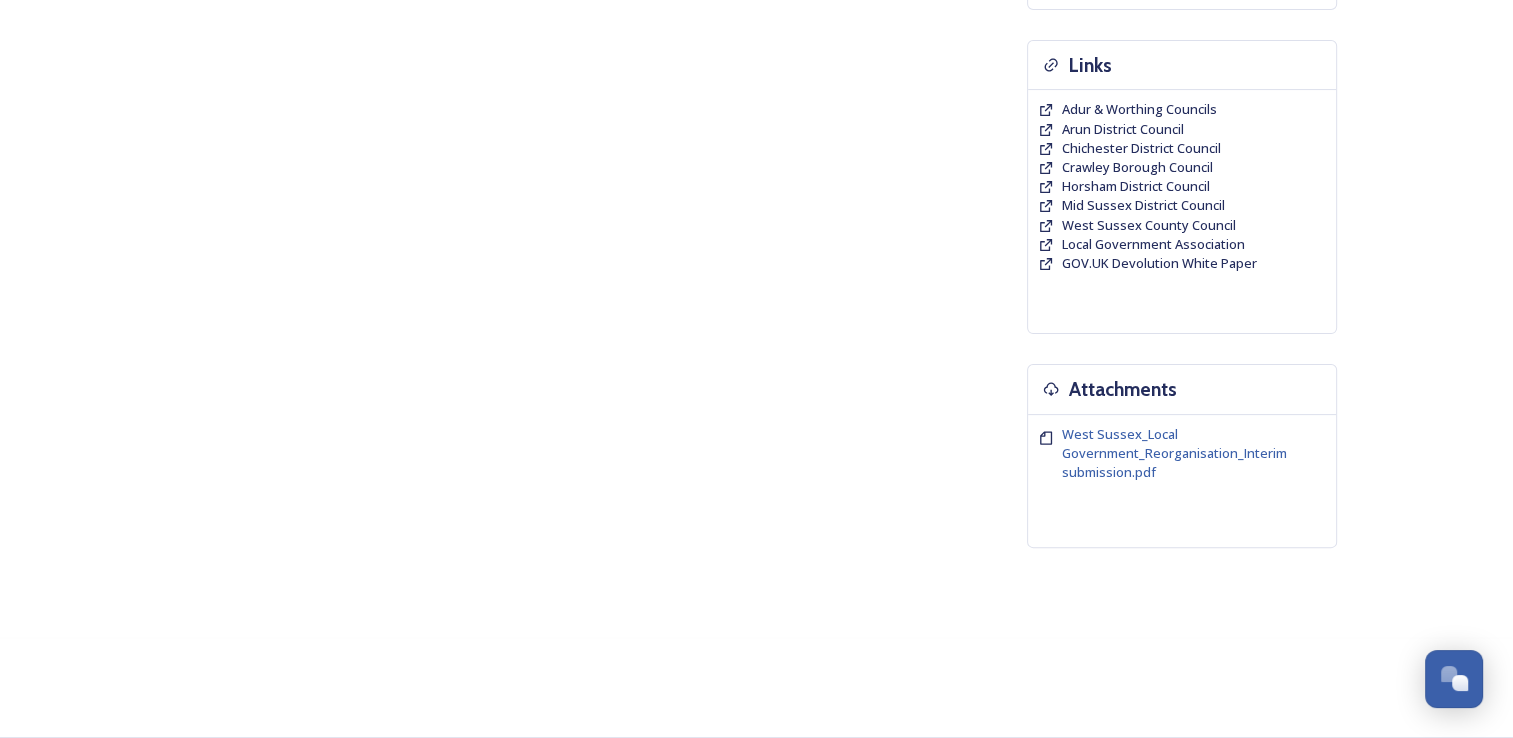 scroll, scrollTop: 0, scrollLeft: 0, axis: both 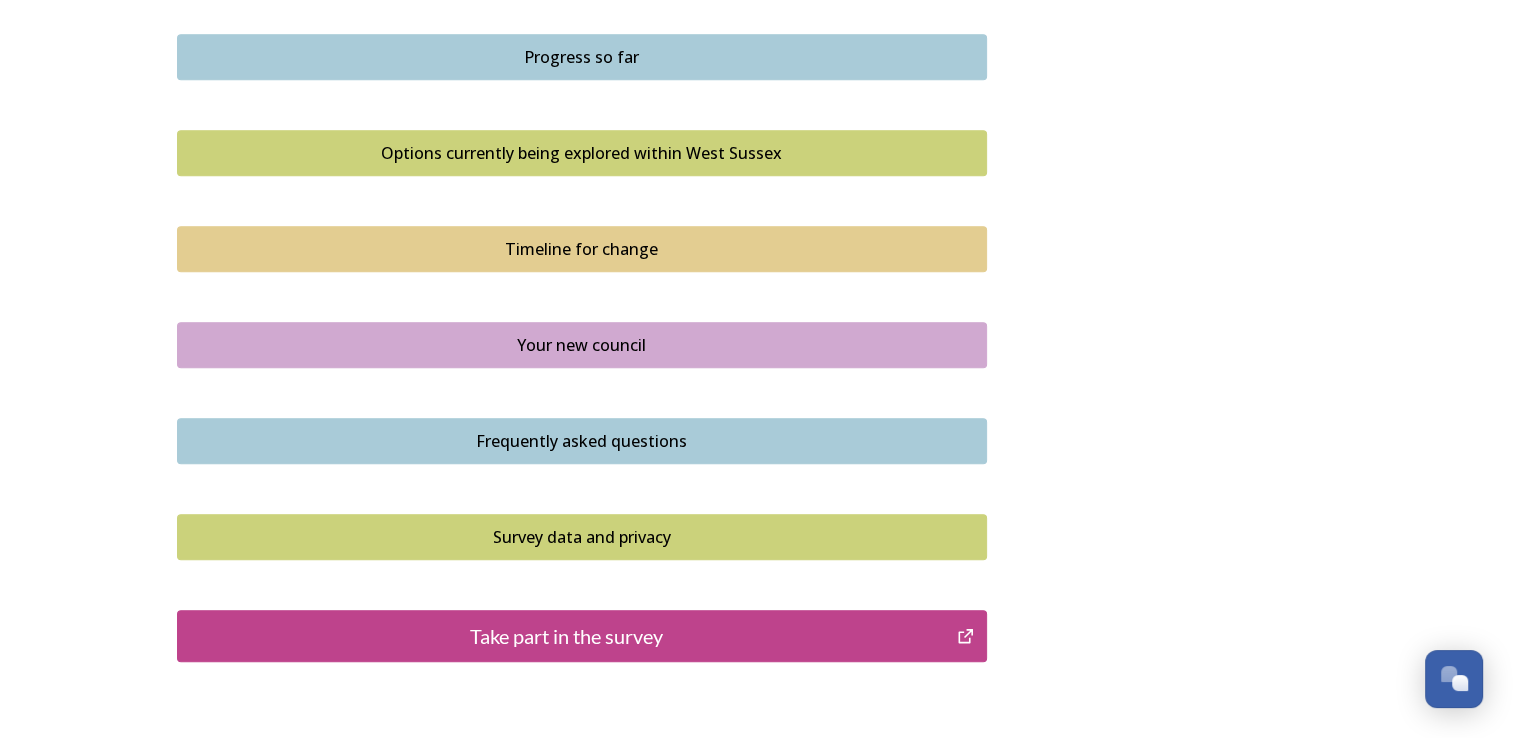 click on "Your new council" at bounding box center [582, 345] 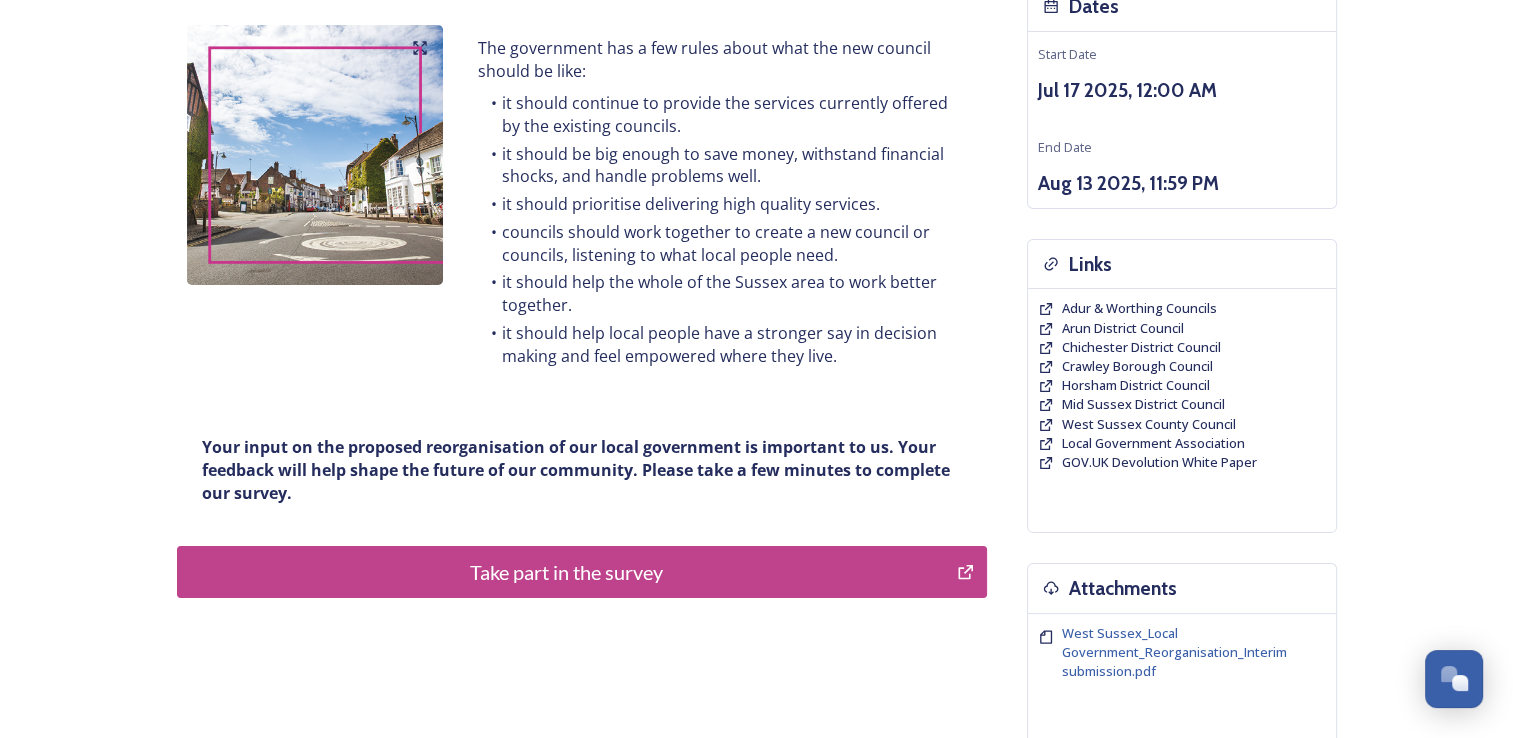 scroll, scrollTop: 246, scrollLeft: 0, axis: vertical 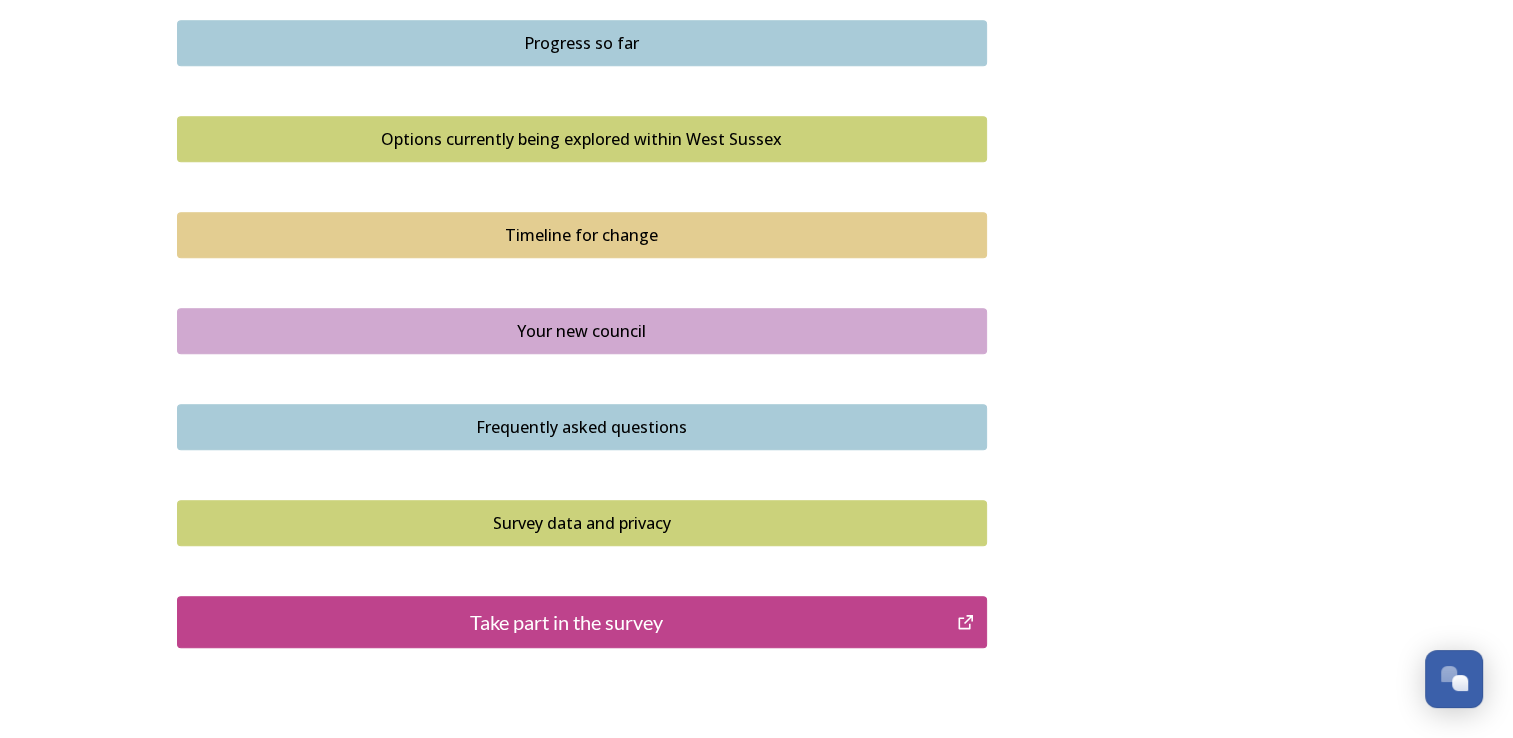 click on "Frequently asked questions" at bounding box center (582, 427) 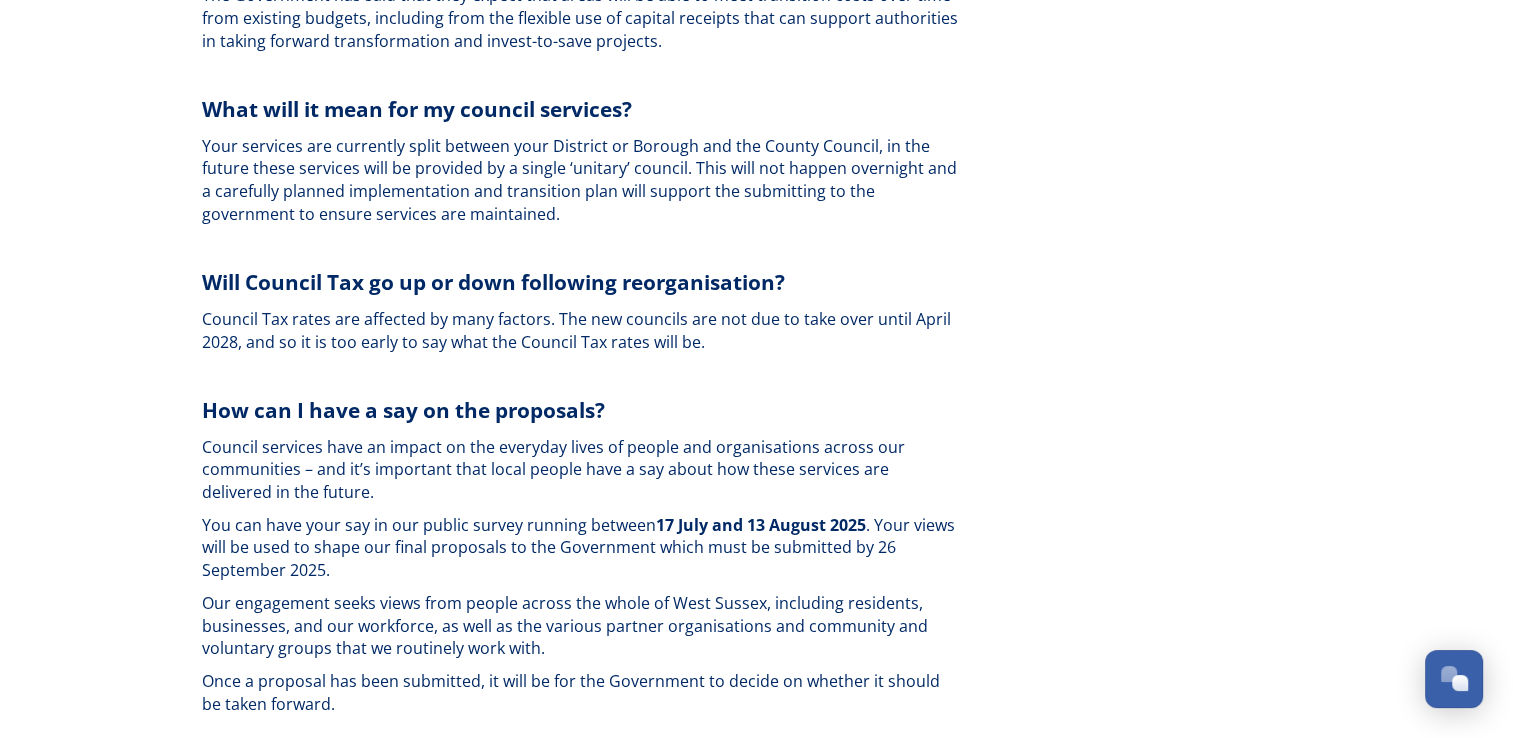 scroll, scrollTop: 0, scrollLeft: 0, axis: both 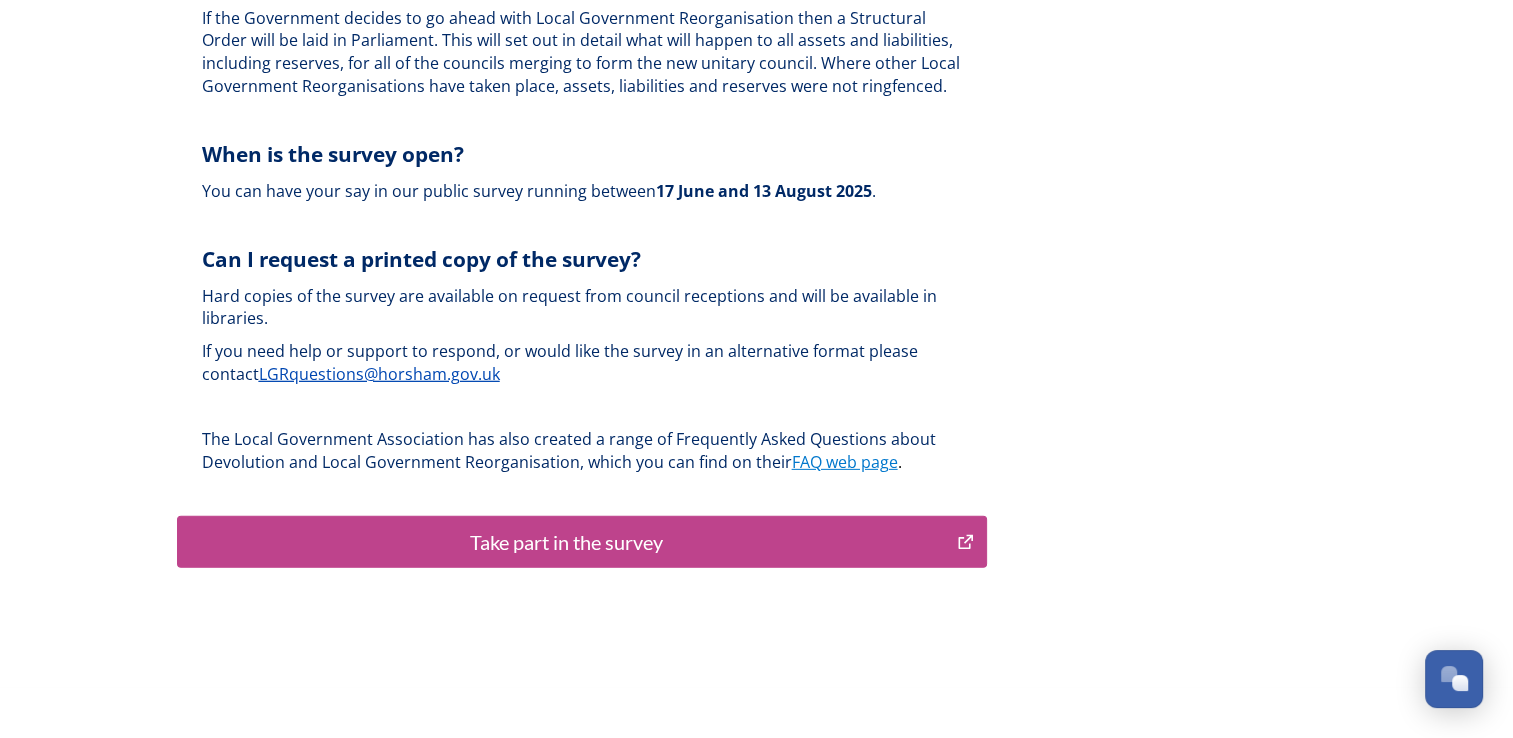 click on "Take part in the survey" at bounding box center [567, 542] 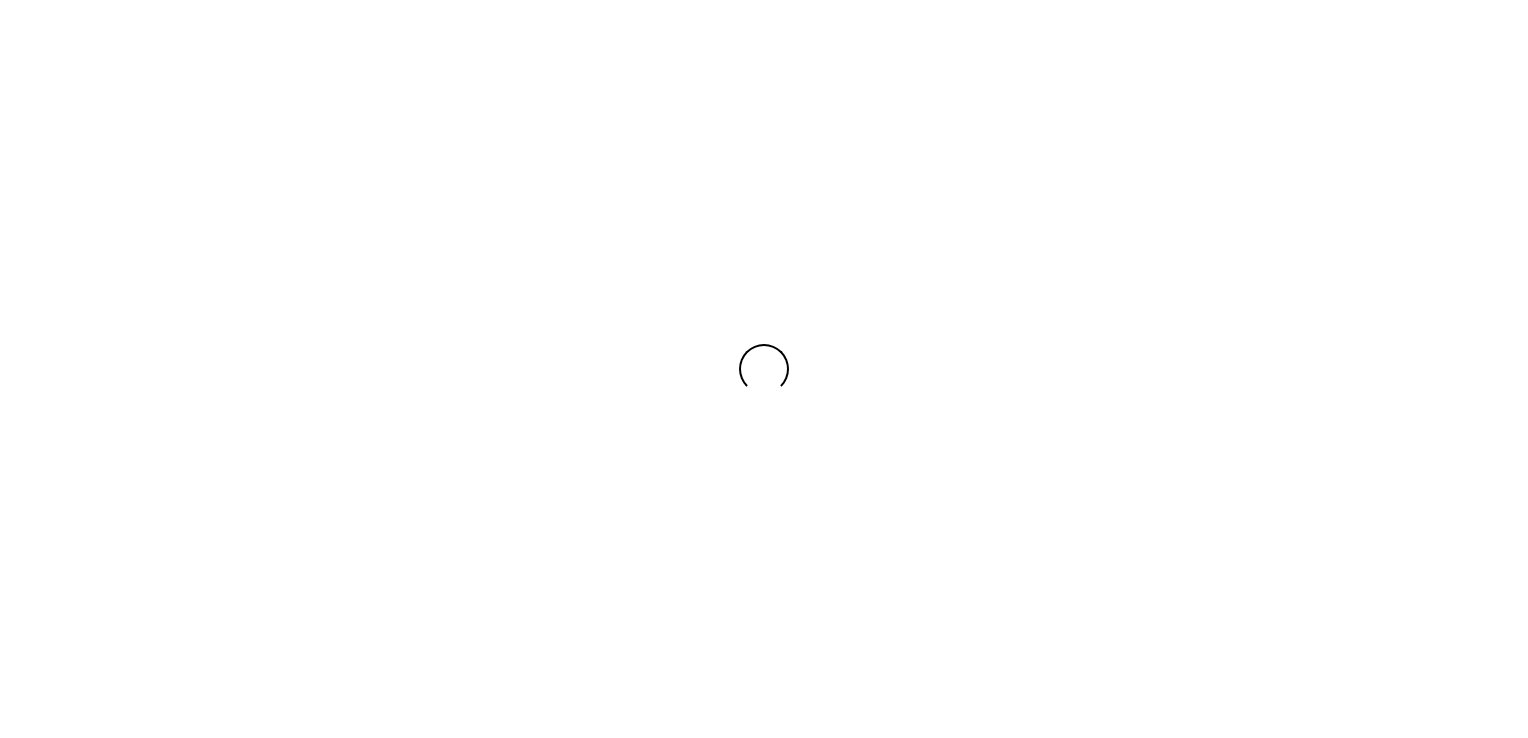 scroll, scrollTop: 0, scrollLeft: 0, axis: both 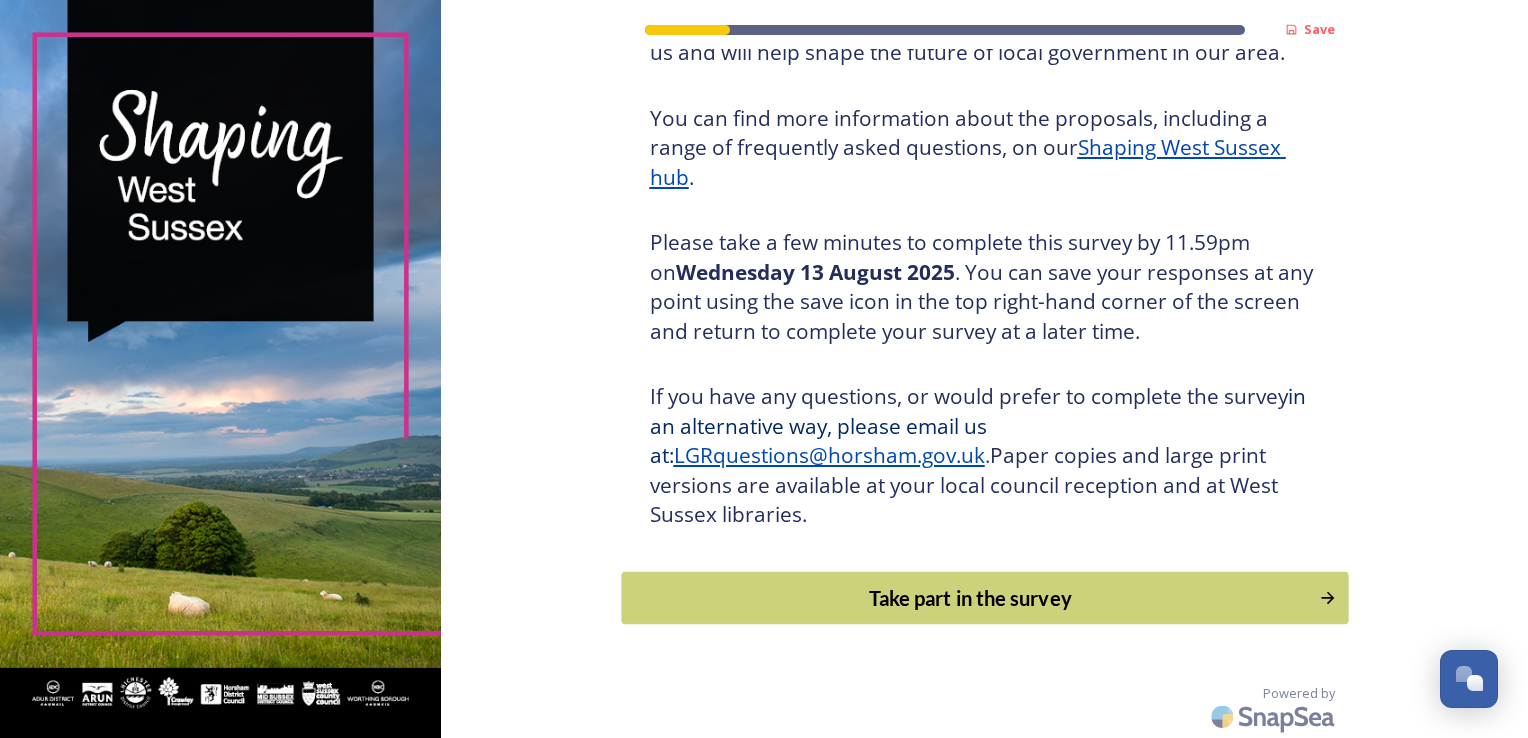 click on "Take part in the survey" at bounding box center [970, 598] 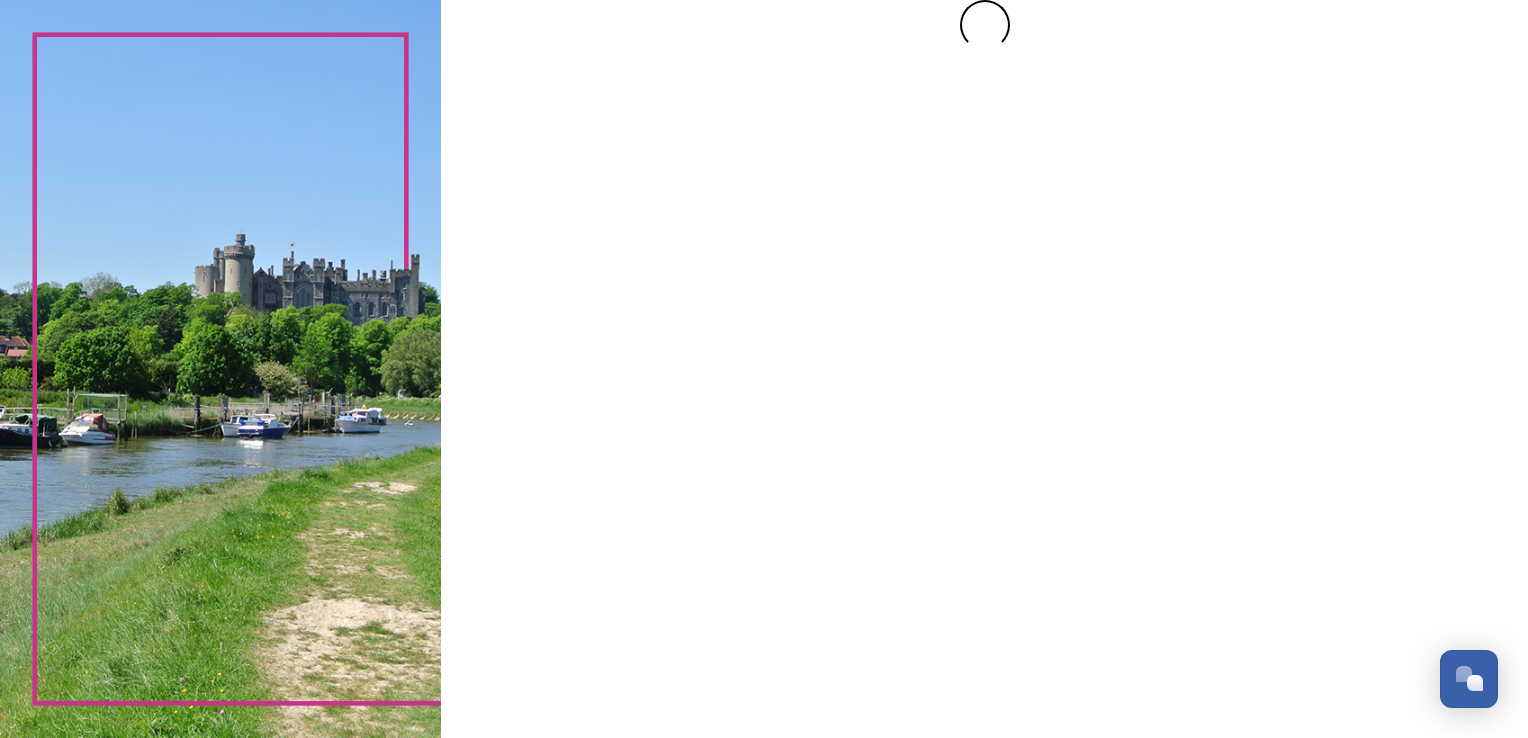 scroll, scrollTop: 0, scrollLeft: 0, axis: both 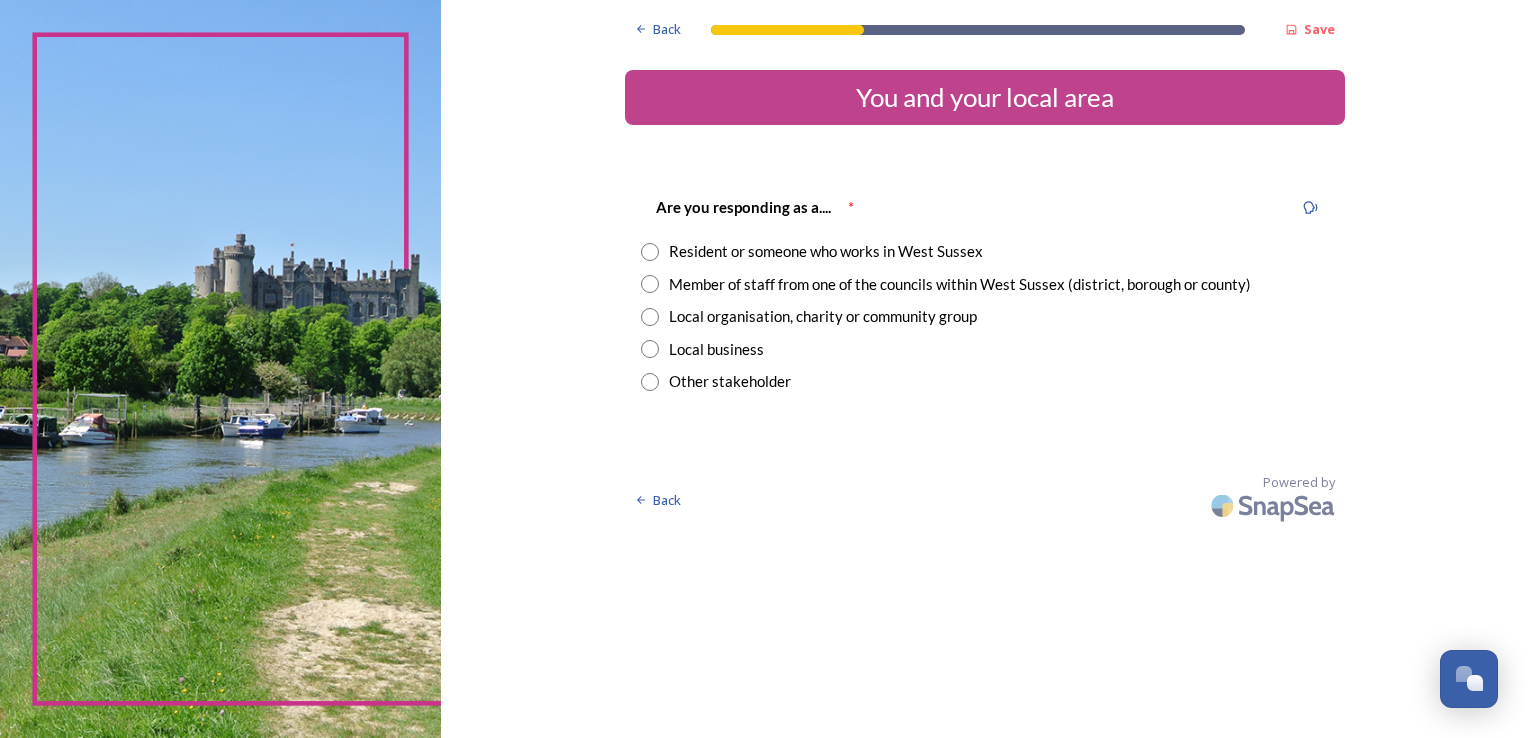 click at bounding box center (650, 252) 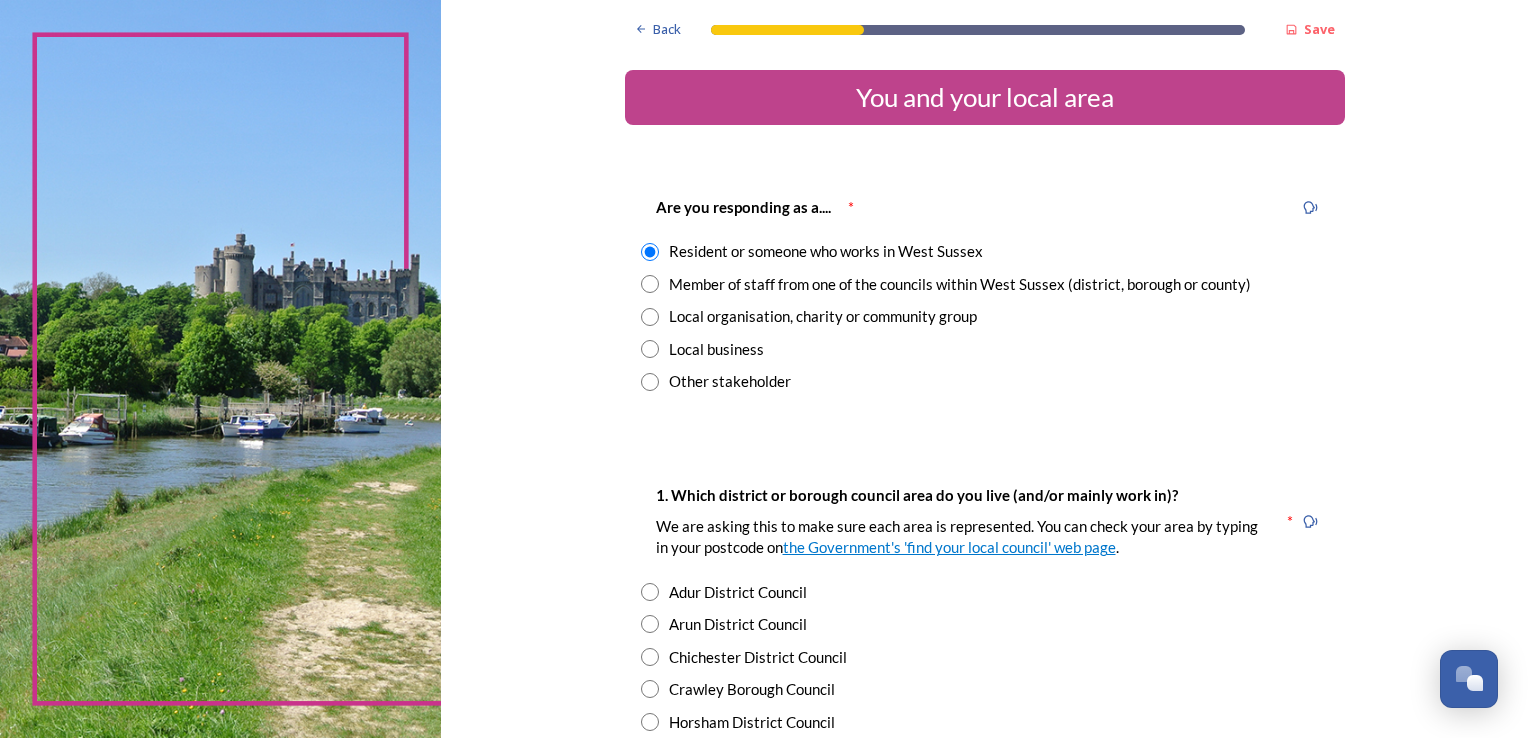 click at bounding box center [650, 284] 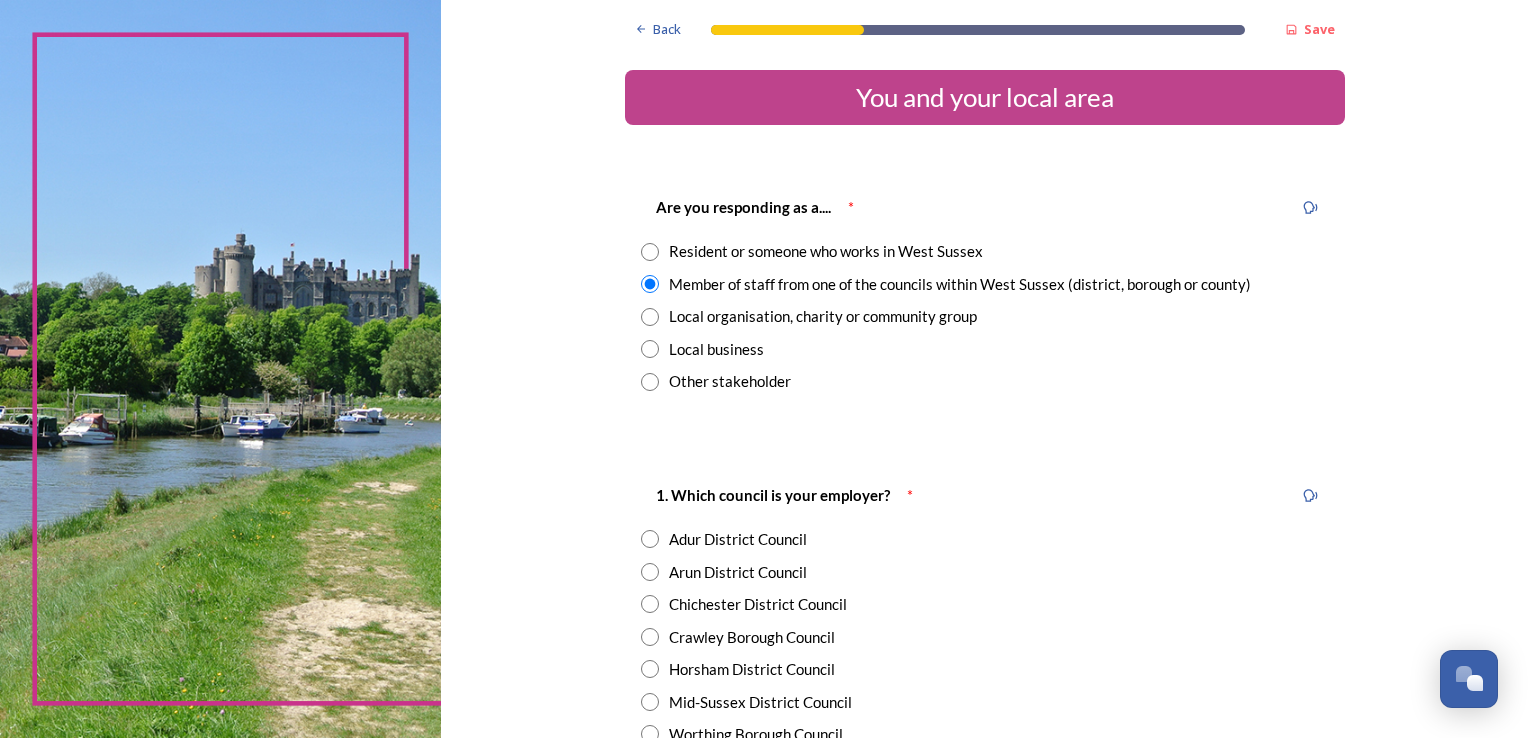 click at bounding box center [650, 252] 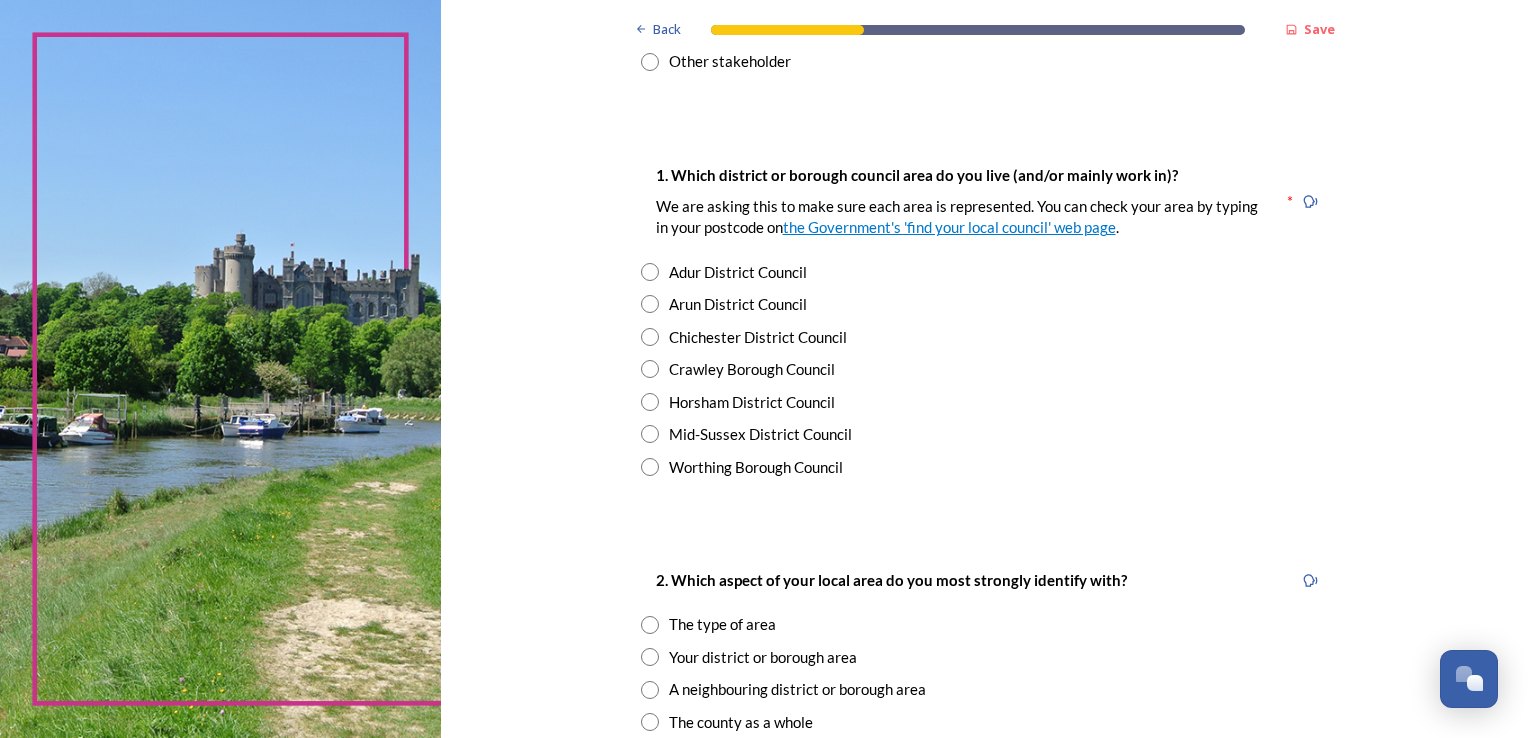 scroll, scrollTop: 333, scrollLeft: 0, axis: vertical 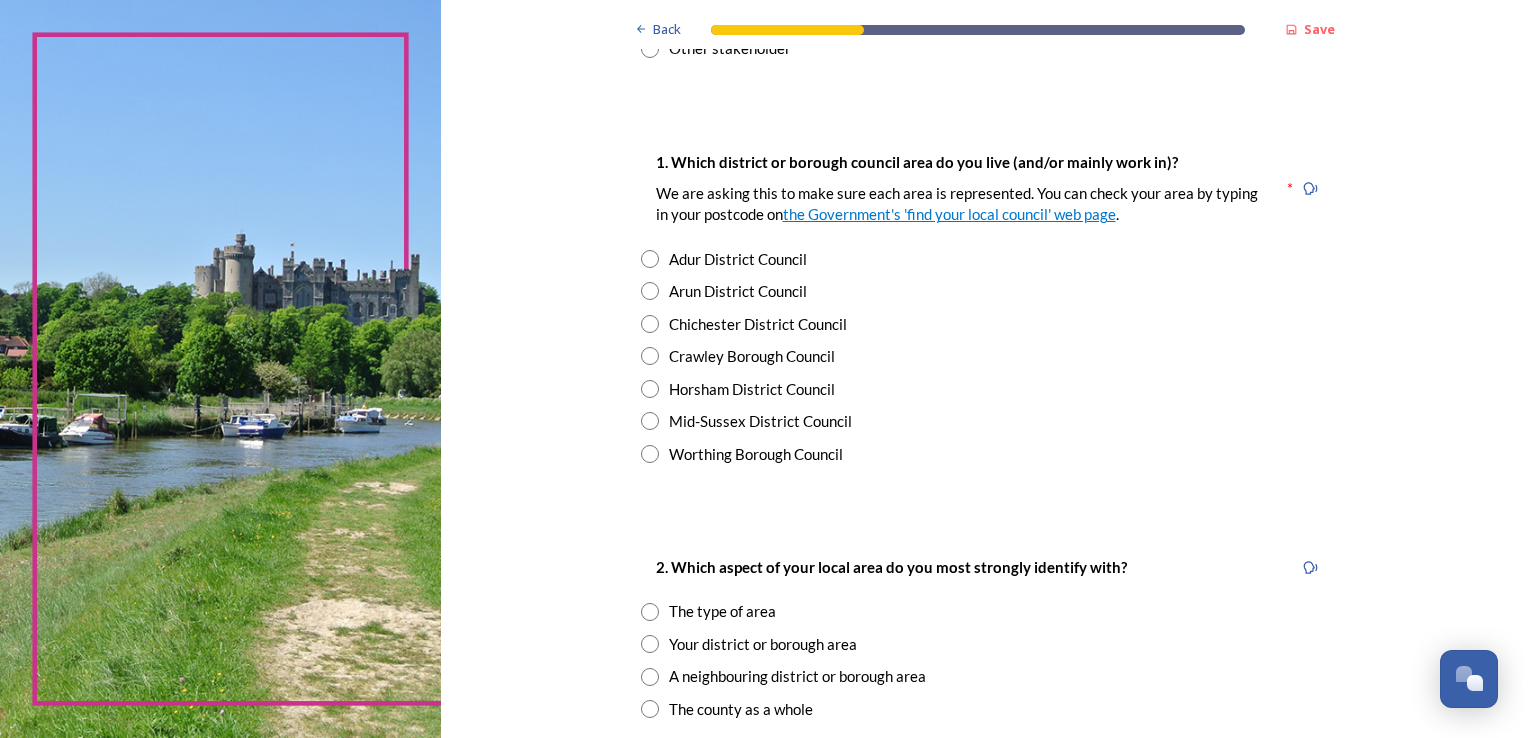 click at bounding box center [650, 421] 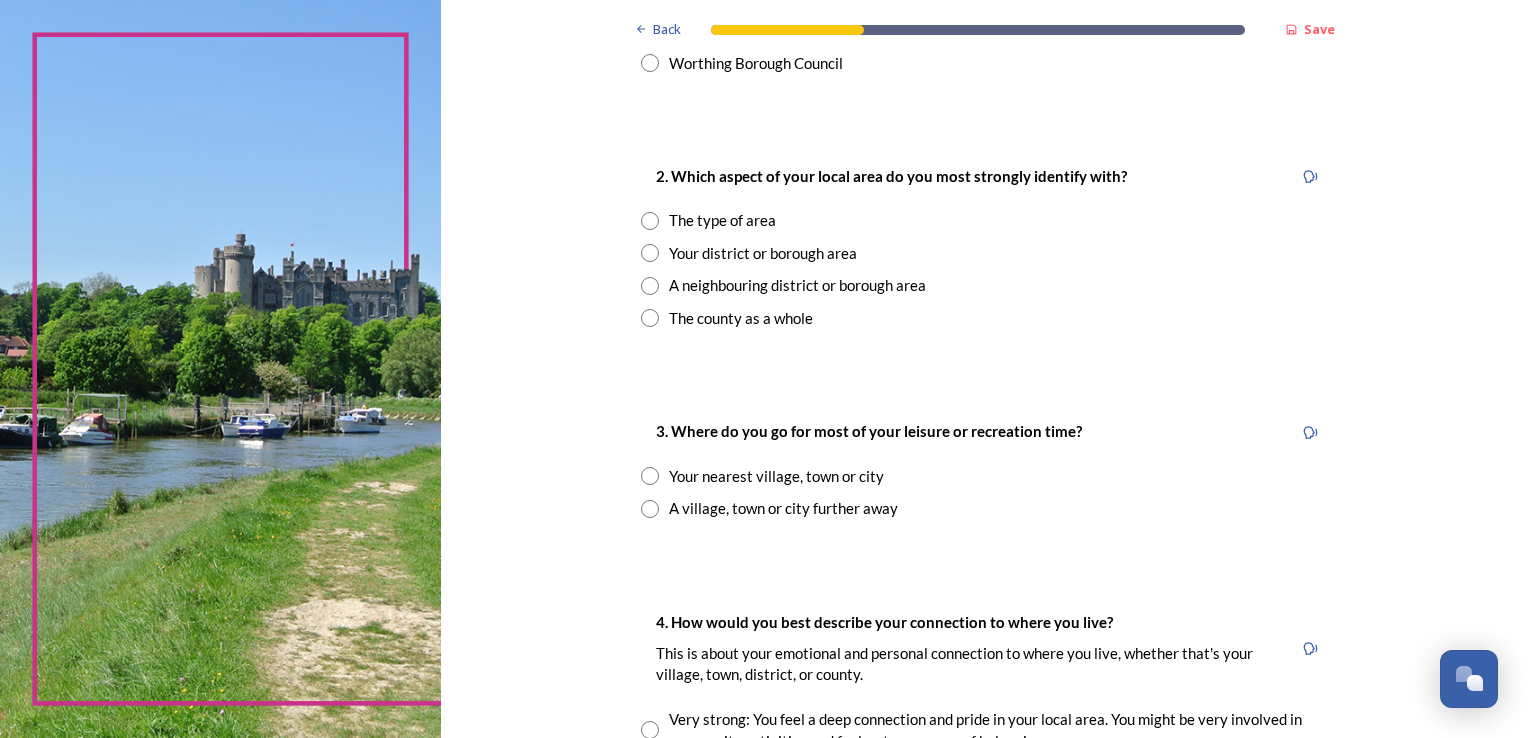 scroll, scrollTop: 726, scrollLeft: 0, axis: vertical 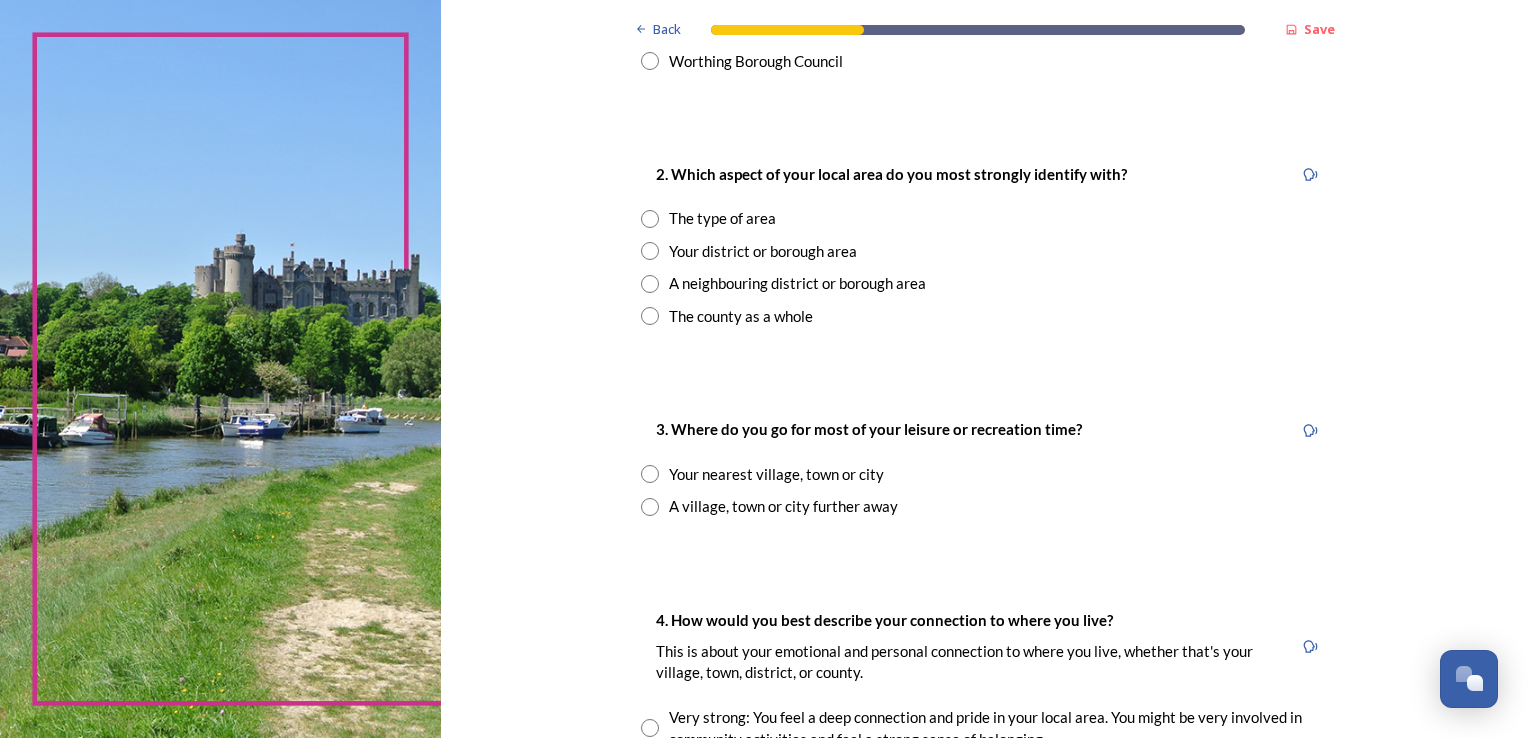 click at bounding box center [650, 251] 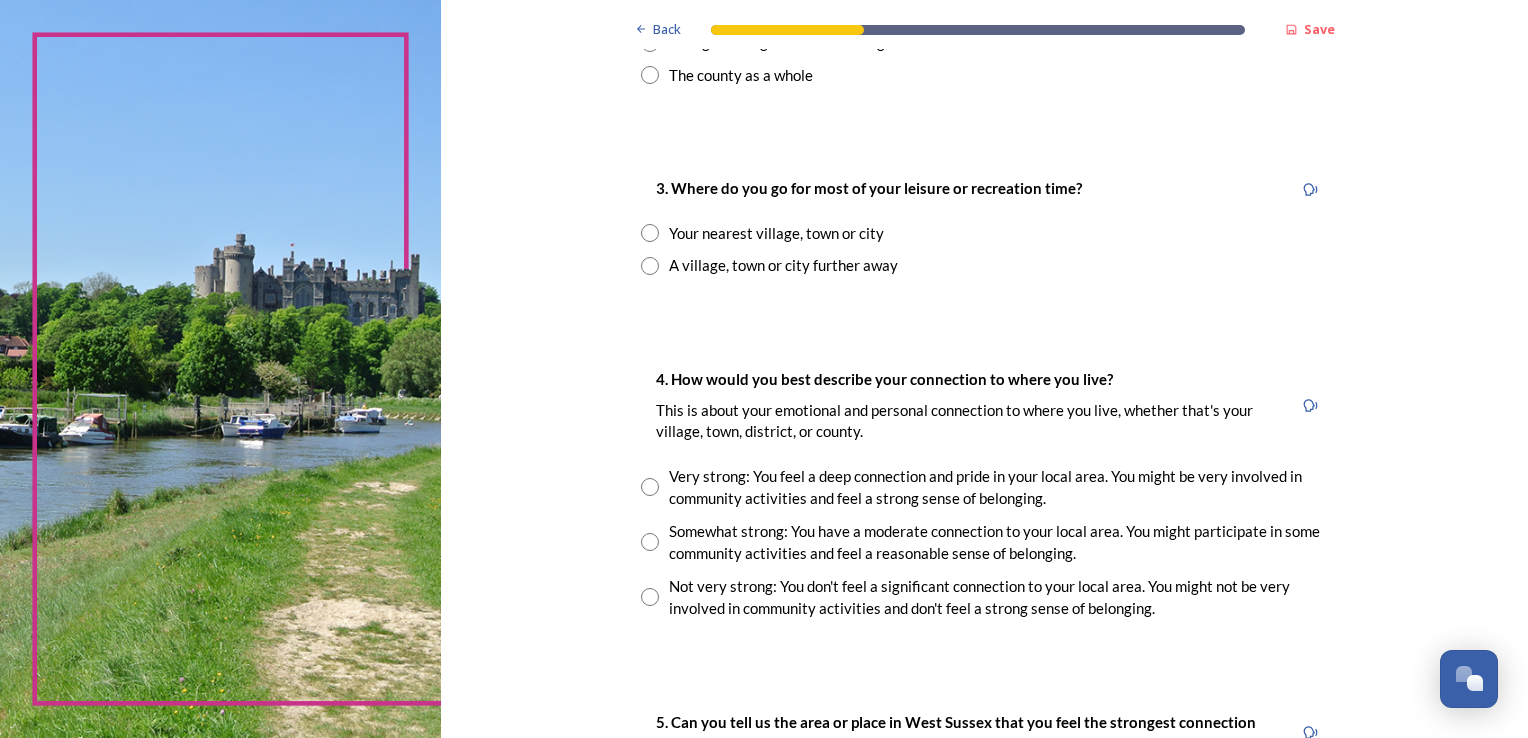 scroll, scrollTop: 975, scrollLeft: 0, axis: vertical 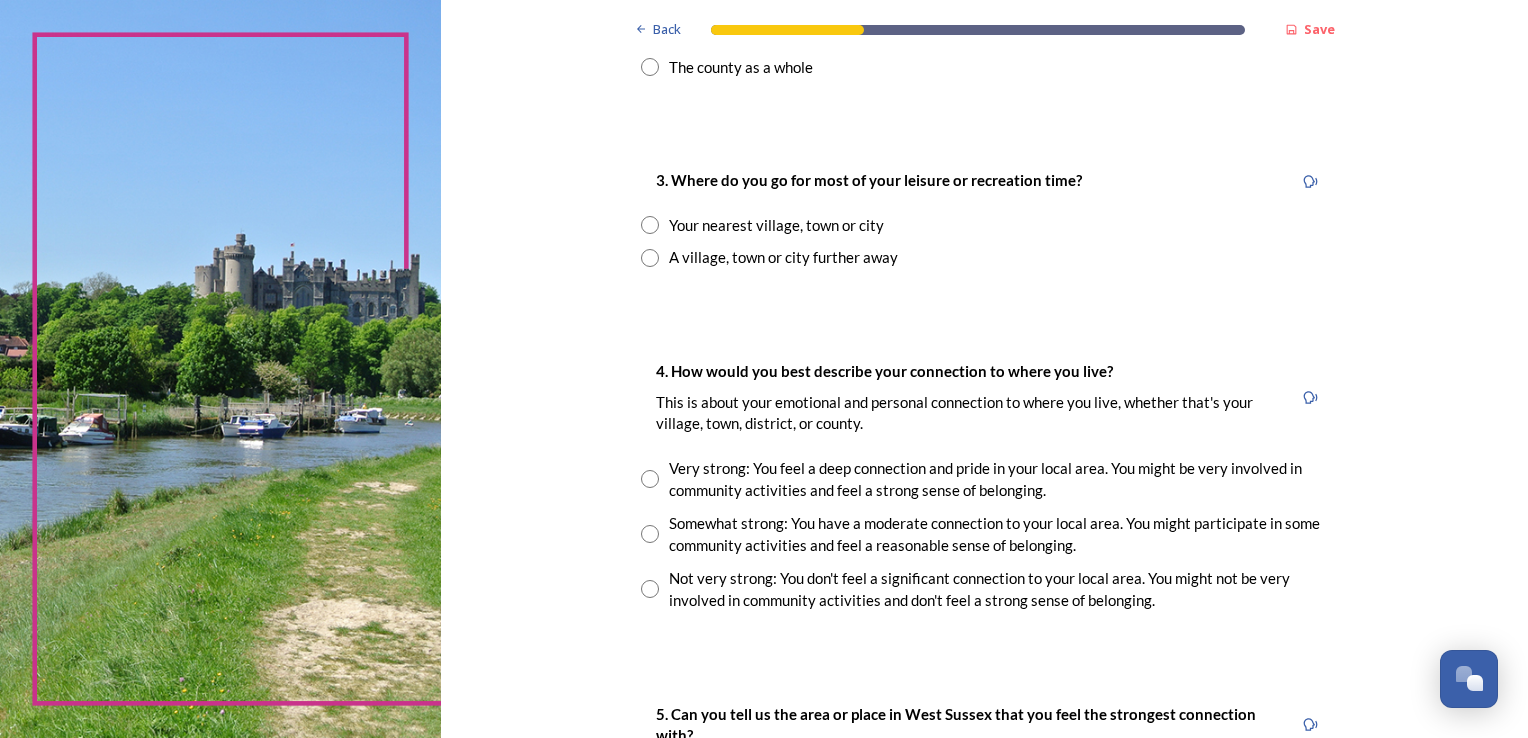click at bounding box center (650, 225) 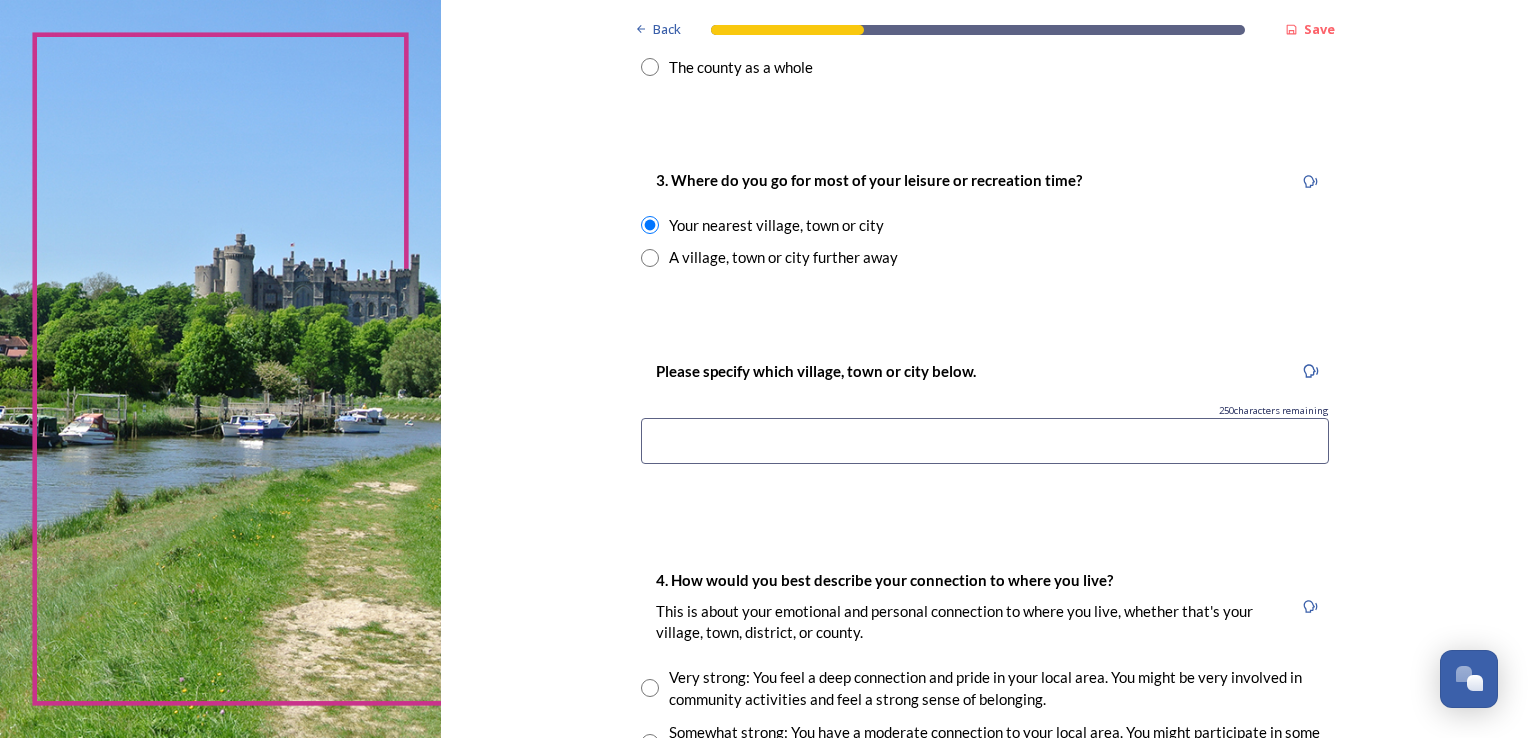 click at bounding box center (985, 441) 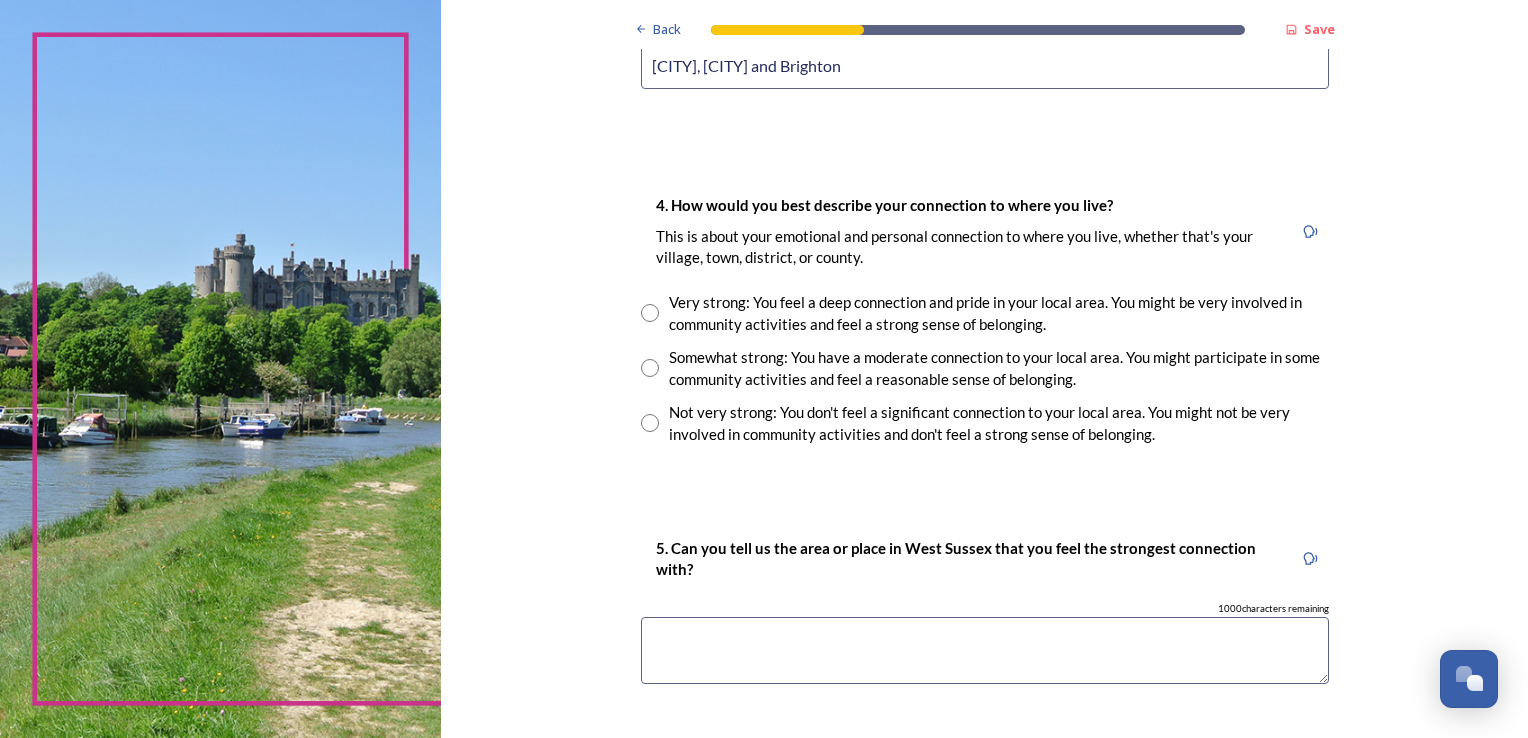 scroll, scrollTop: 1373, scrollLeft: 0, axis: vertical 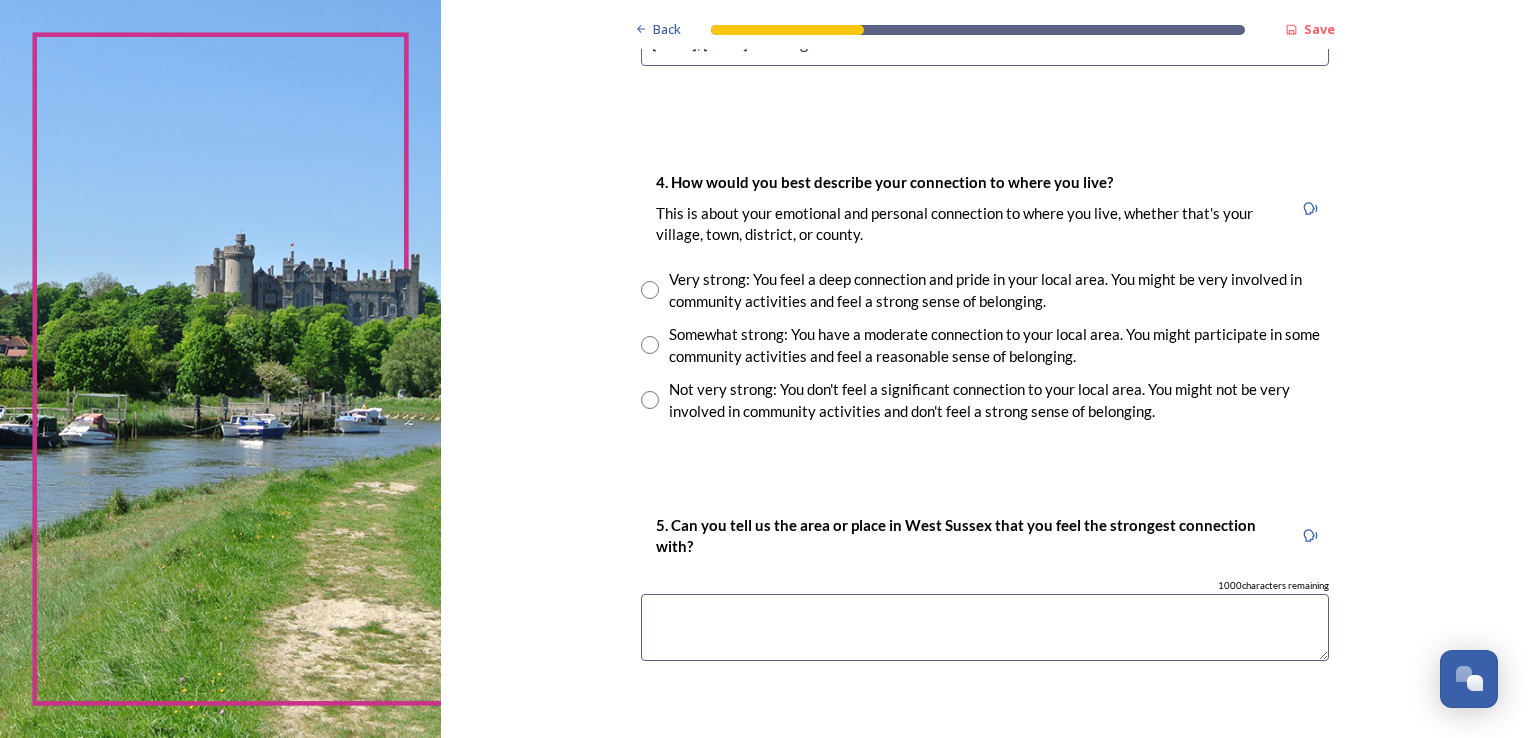 type on "[CITY], [CITY] and Brighton" 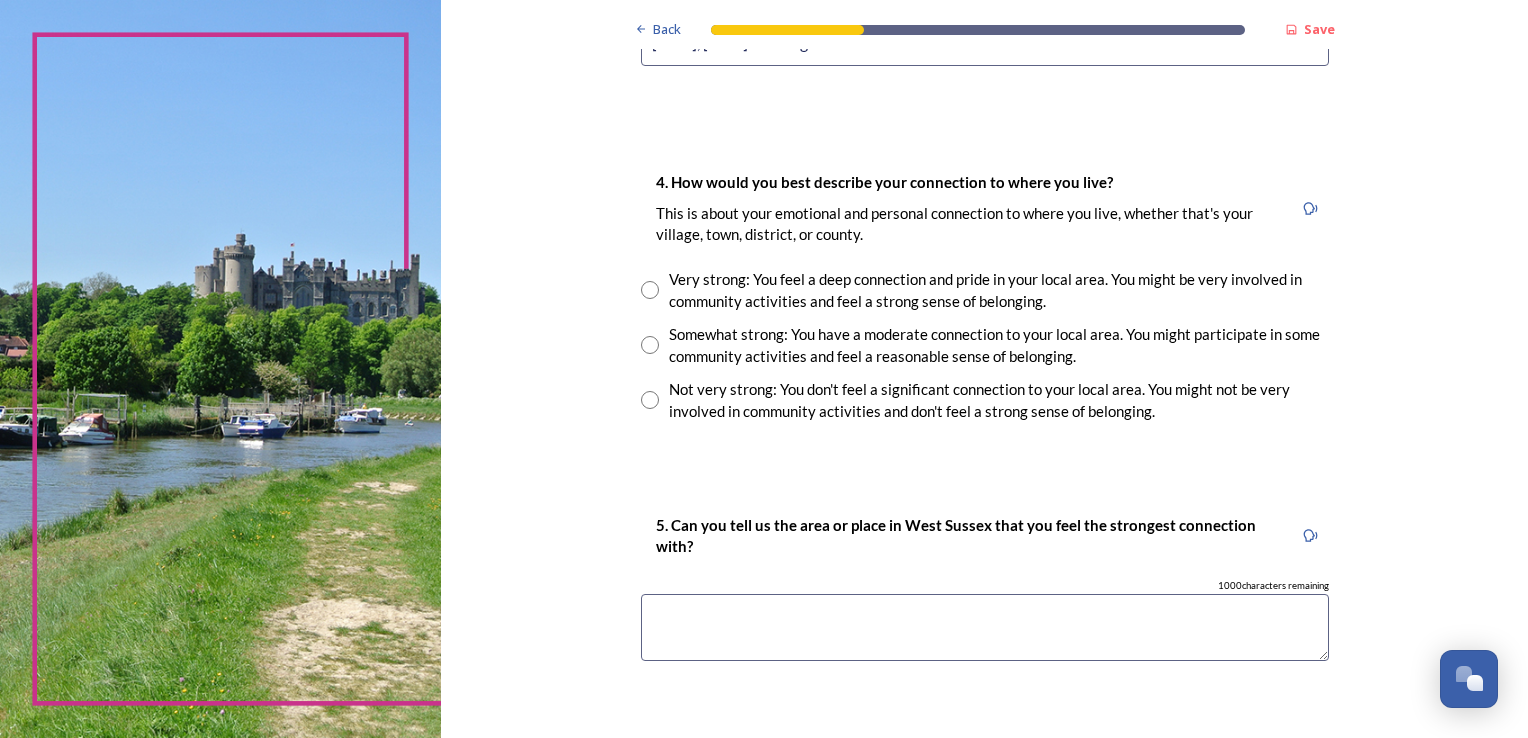 radio on "true" 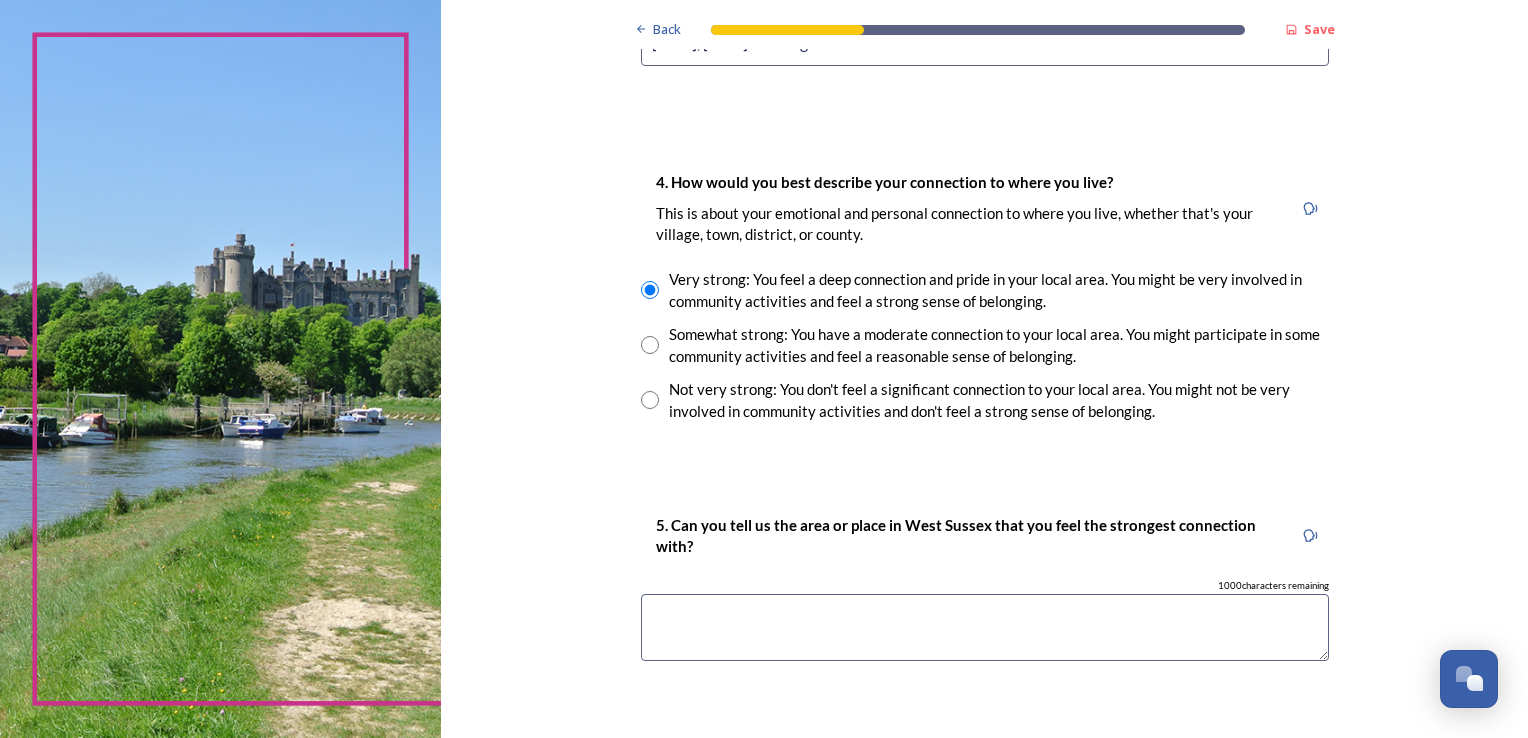 click at bounding box center (985, 627) 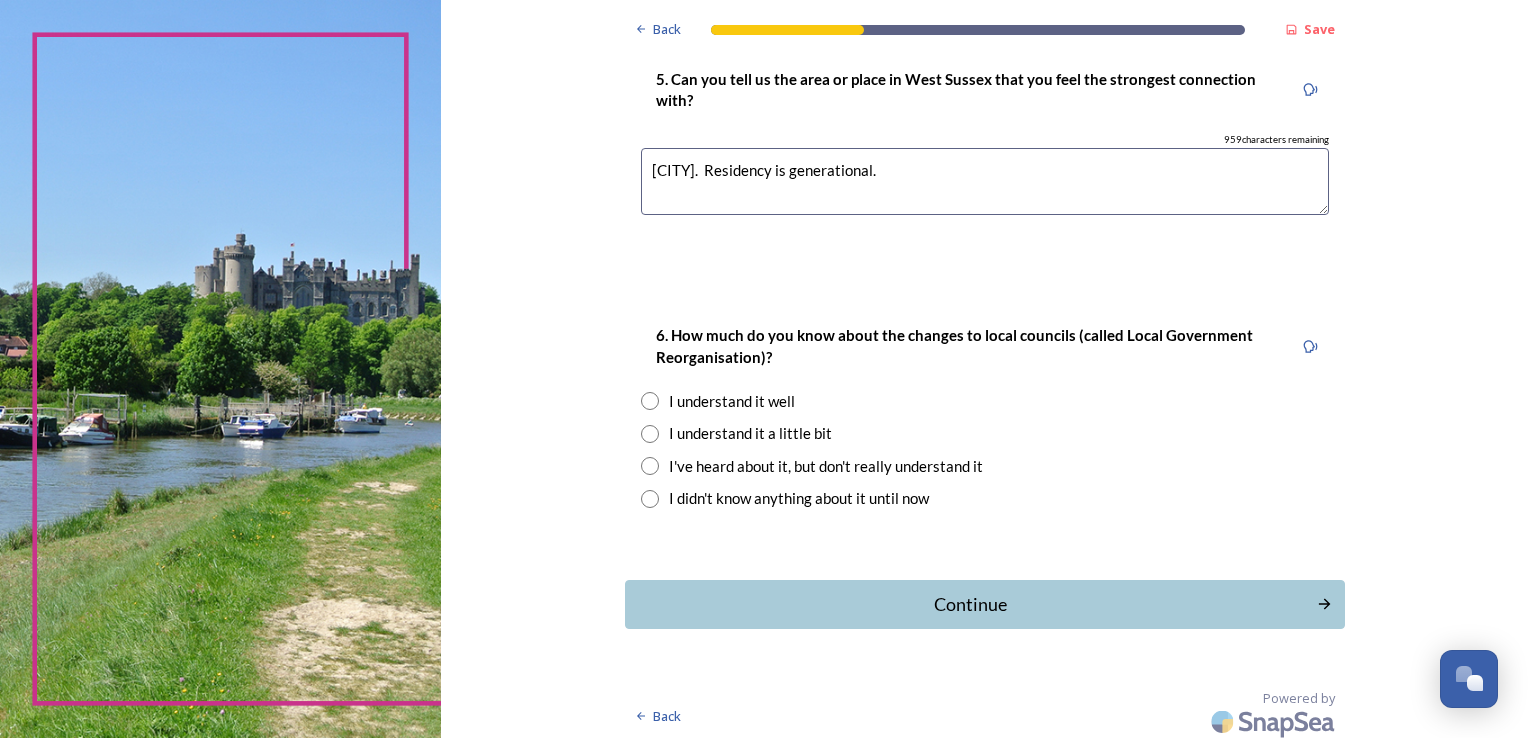 scroll, scrollTop: 1822, scrollLeft: 0, axis: vertical 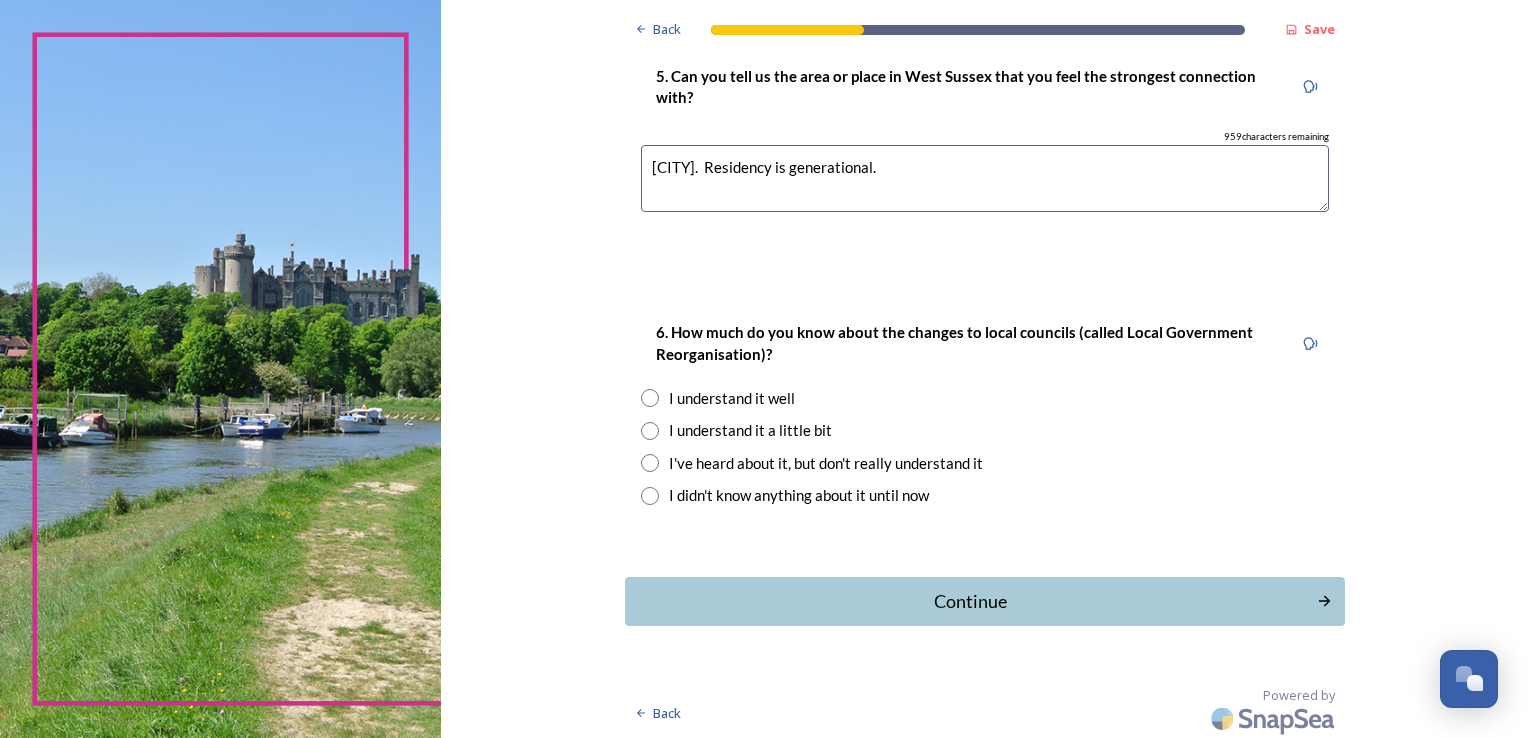 type on "[CITY].  Residency is generational." 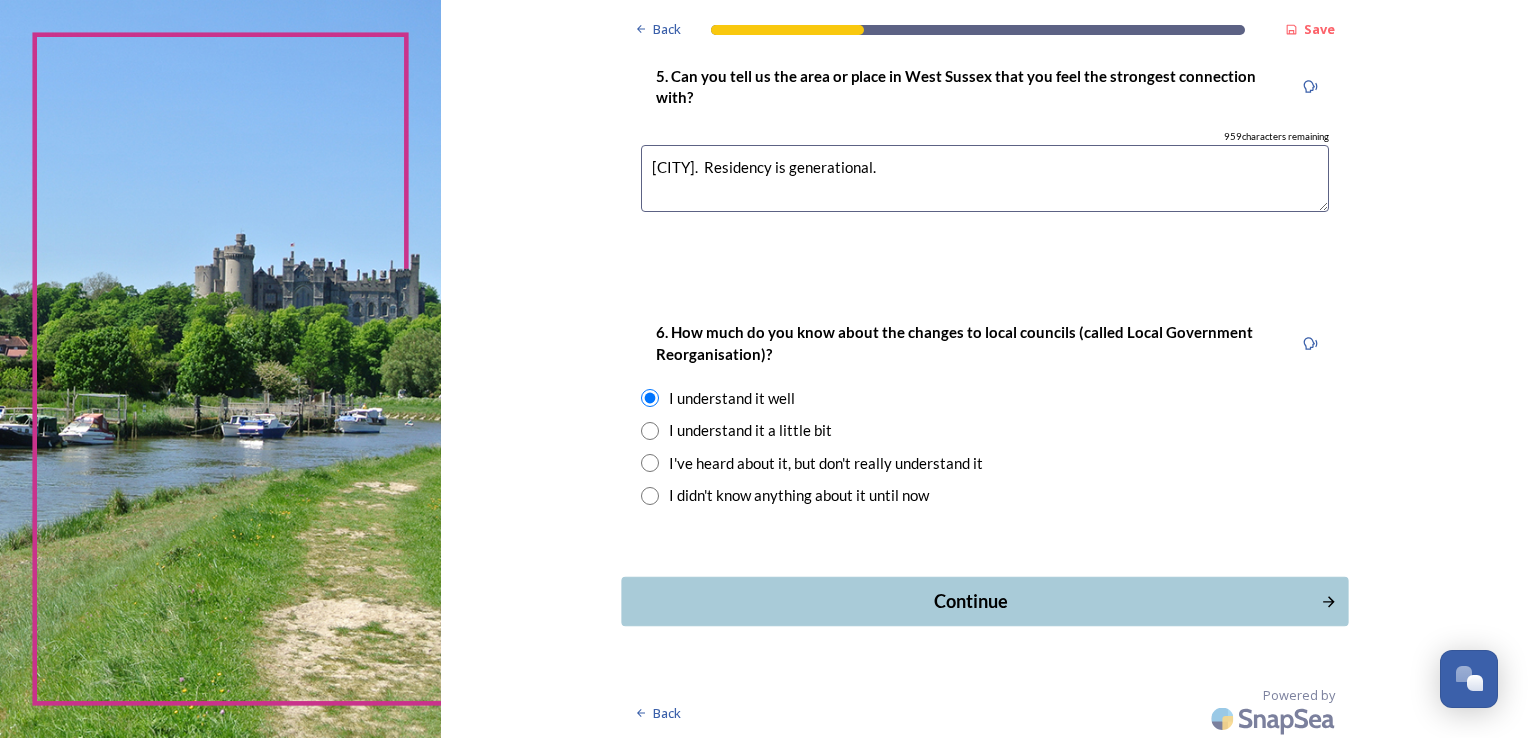 click on "Continue" at bounding box center (970, 601) 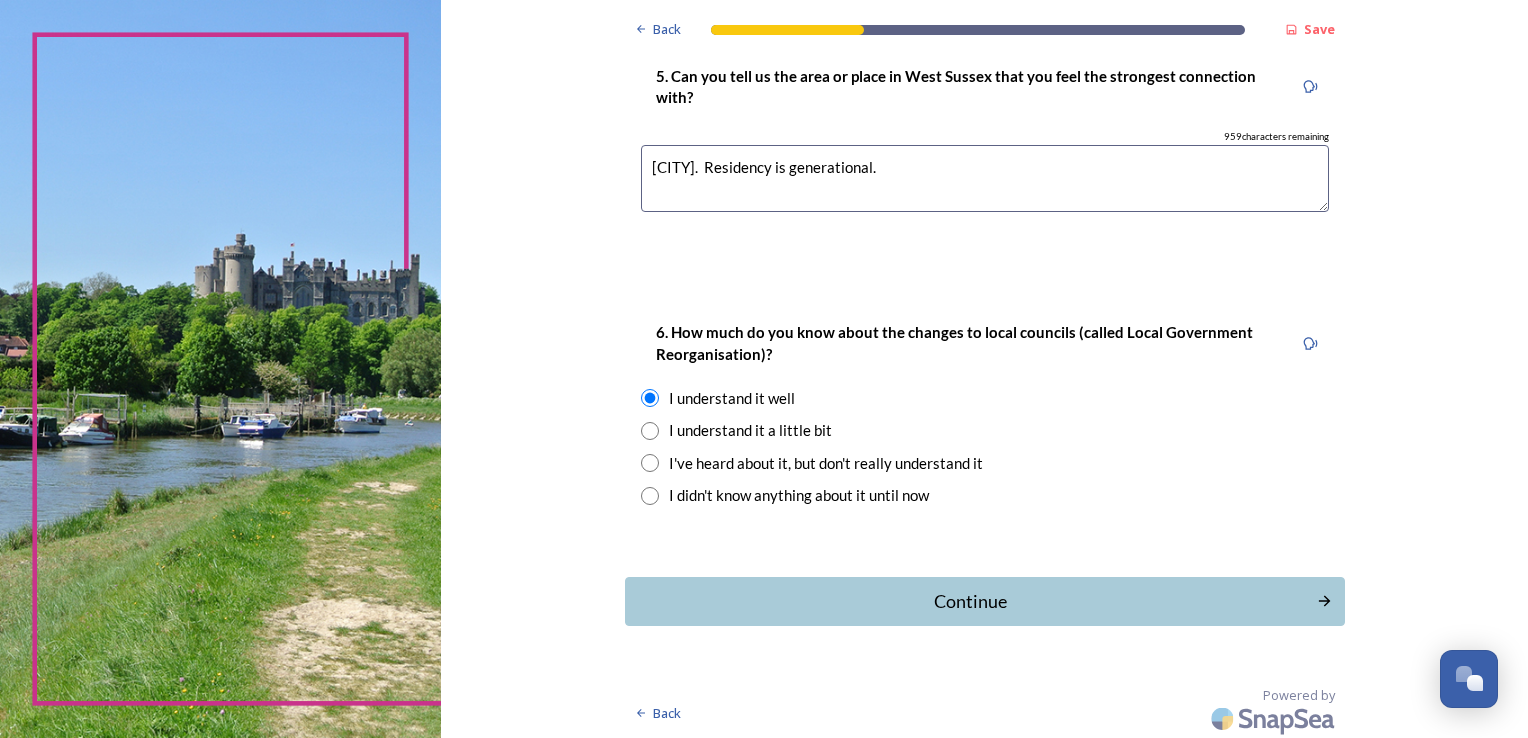 scroll, scrollTop: 0, scrollLeft: 0, axis: both 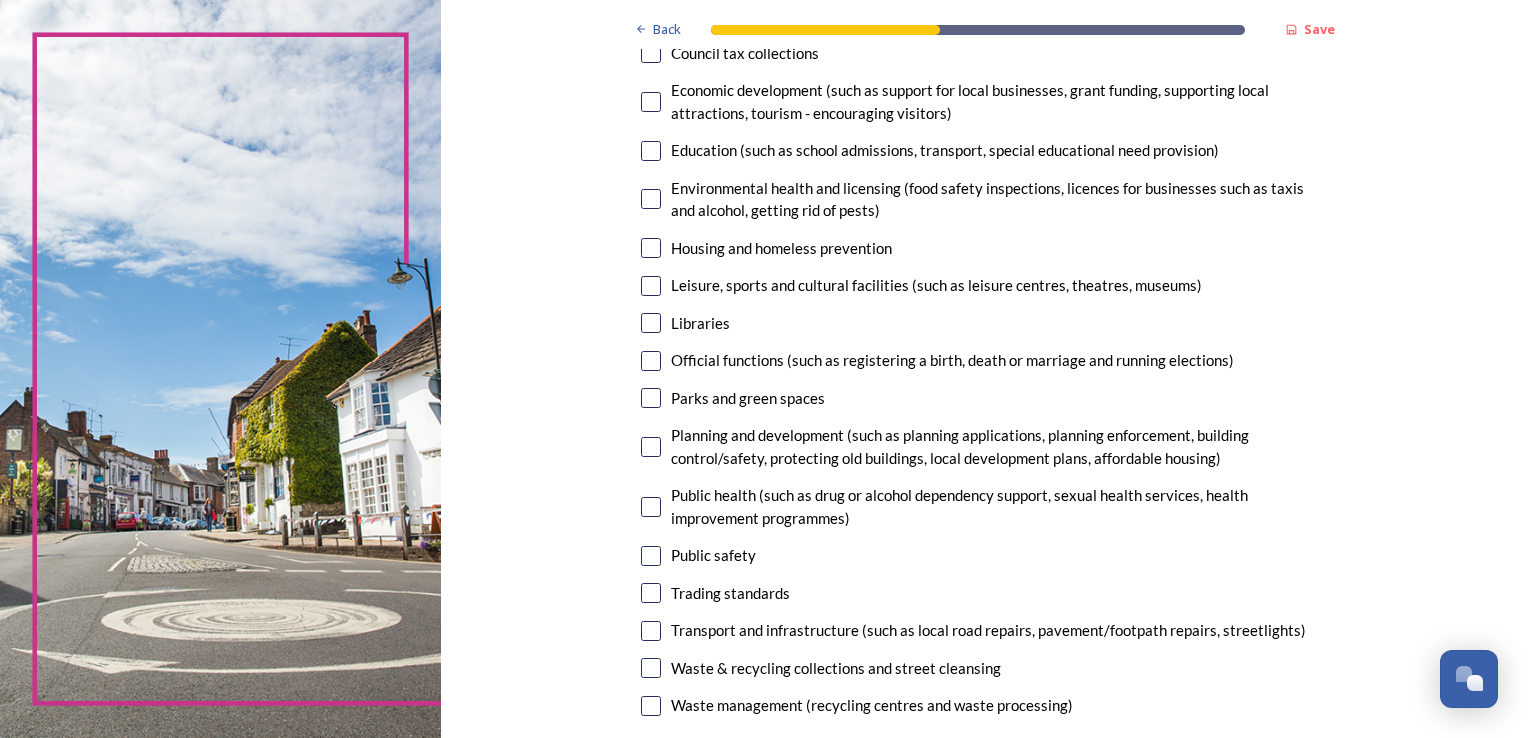 click at bounding box center [651, 248] 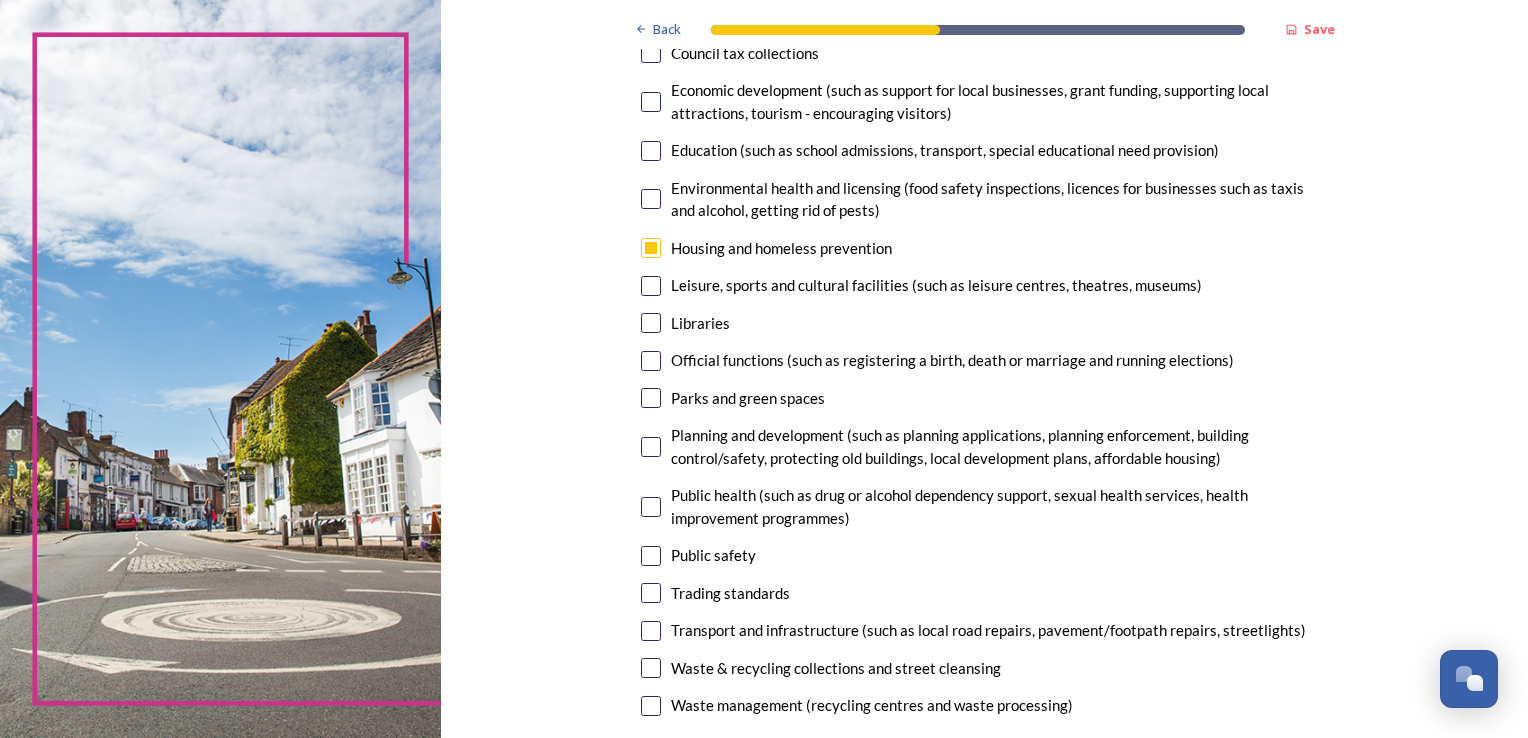 click at bounding box center (651, 398) 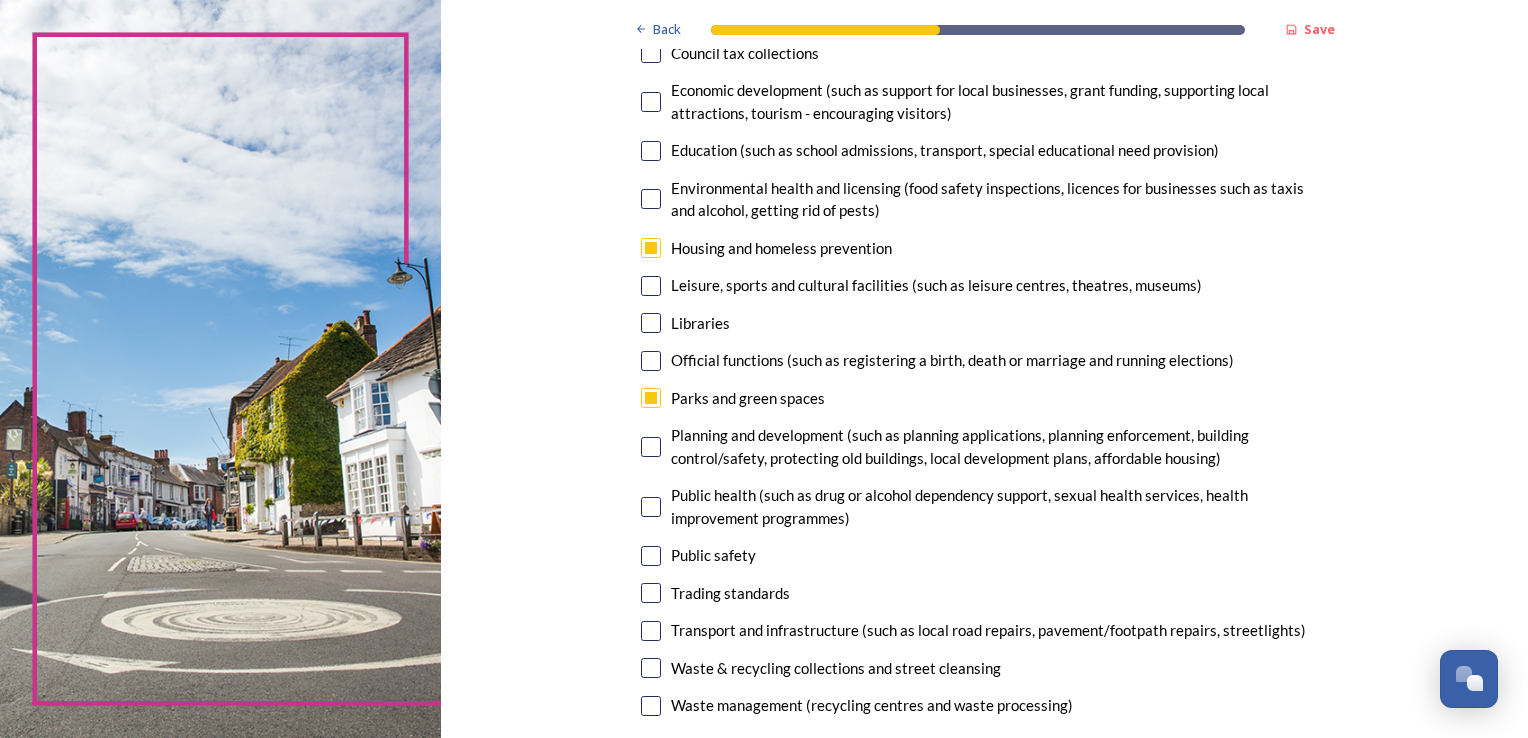 click at bounding box center [651, 447] 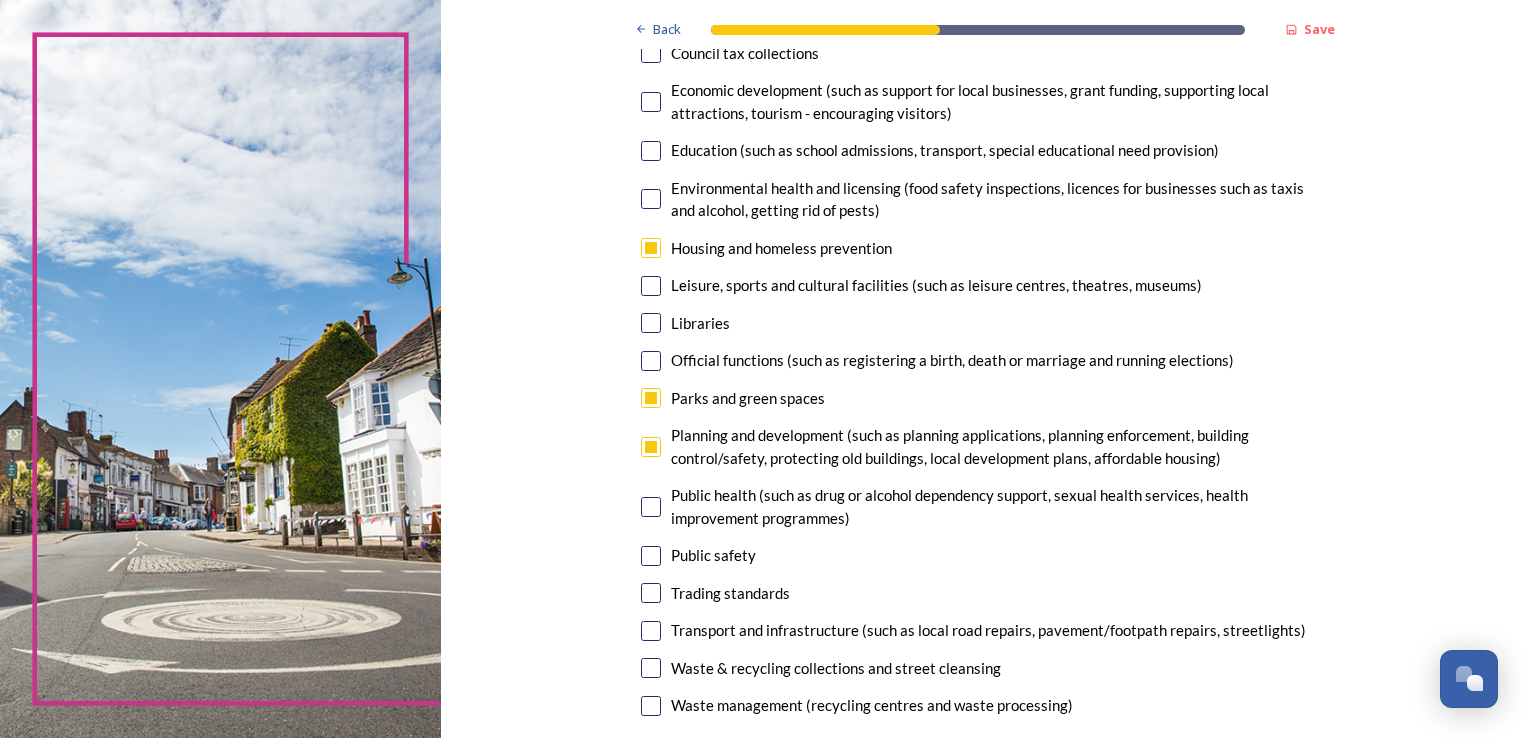 click at bounding box center (651, 631) 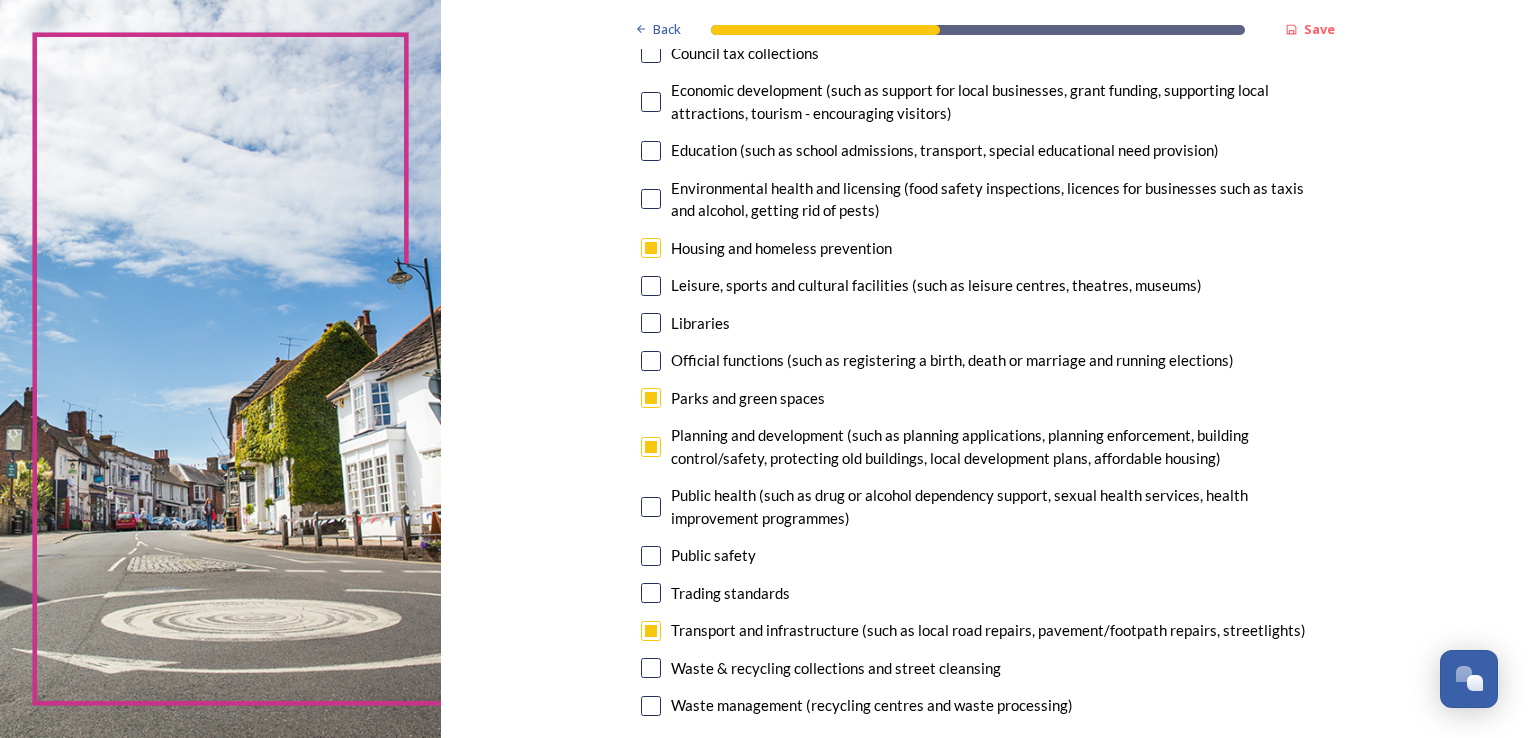 click at bounding box center (651, 668) 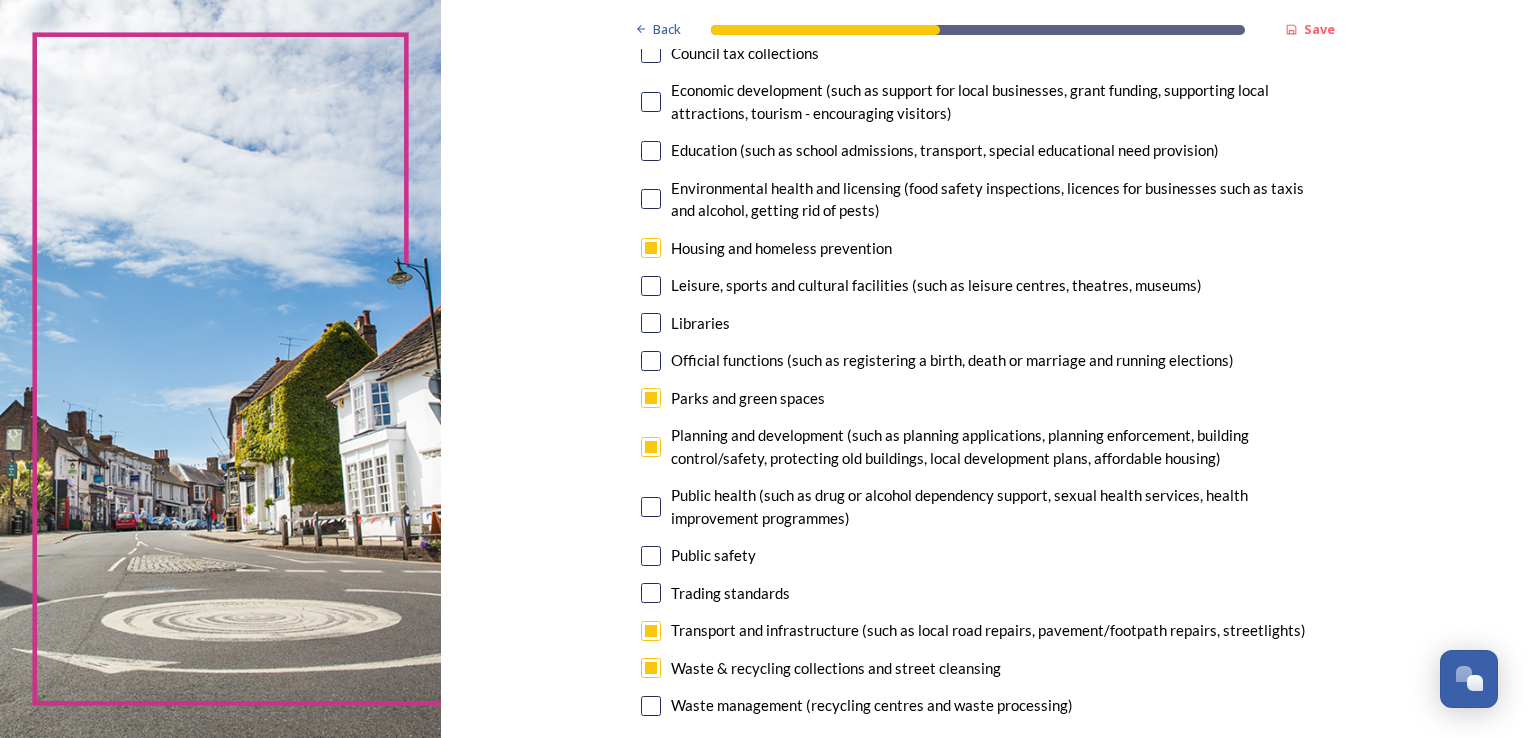 click at bounding box center (651, 706) 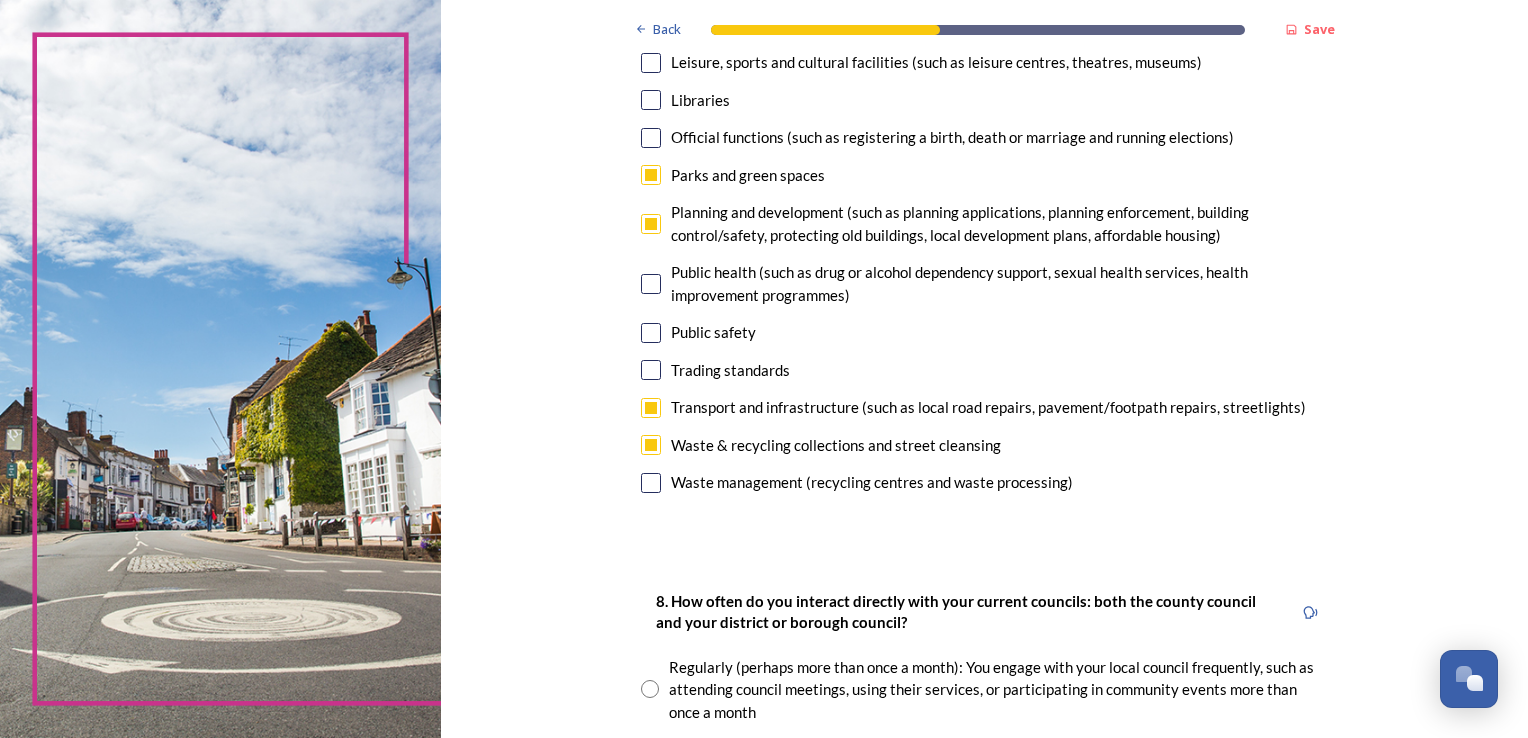 scroll, scrollTop: 620, scrollLeft: 0, axis: vertical 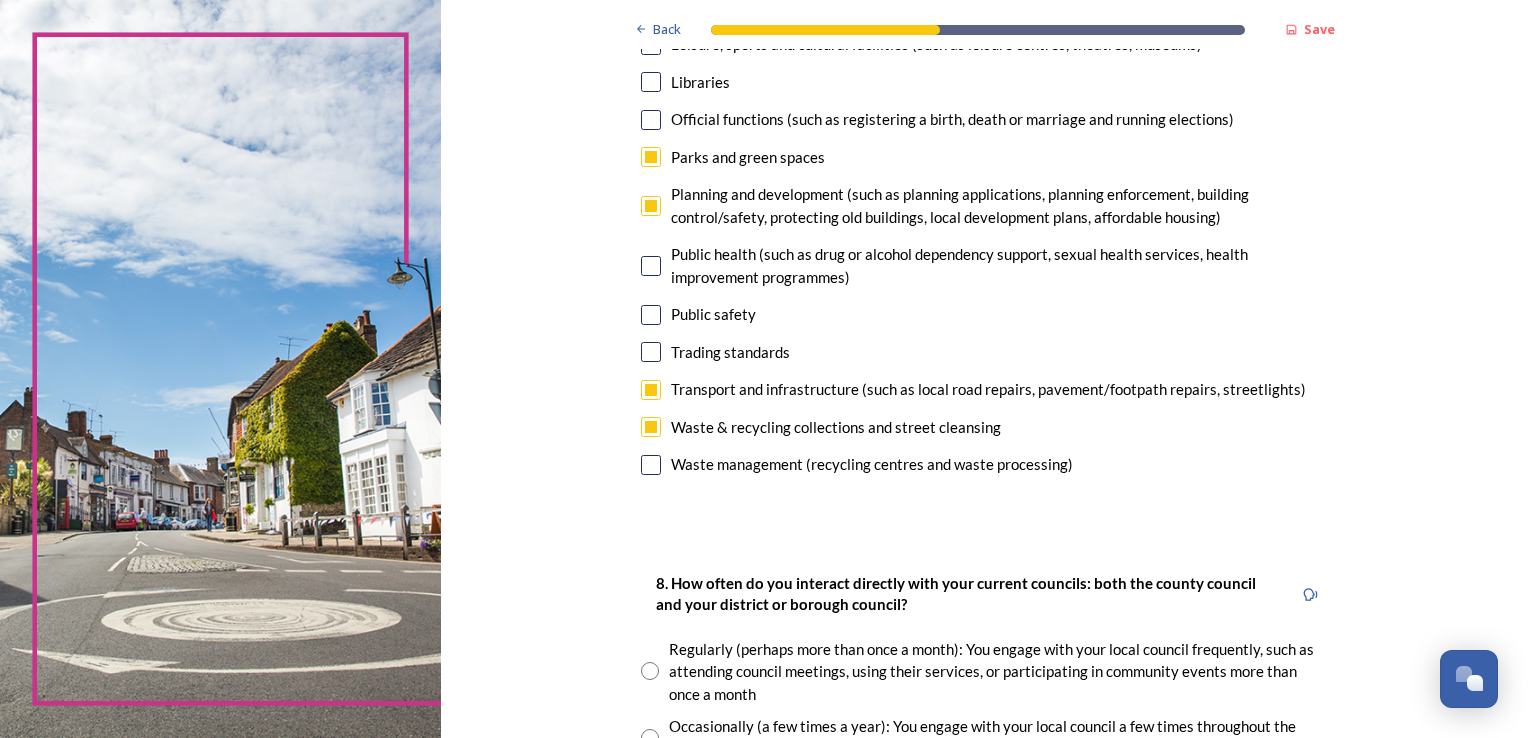 click at bounding box center [651, 315] 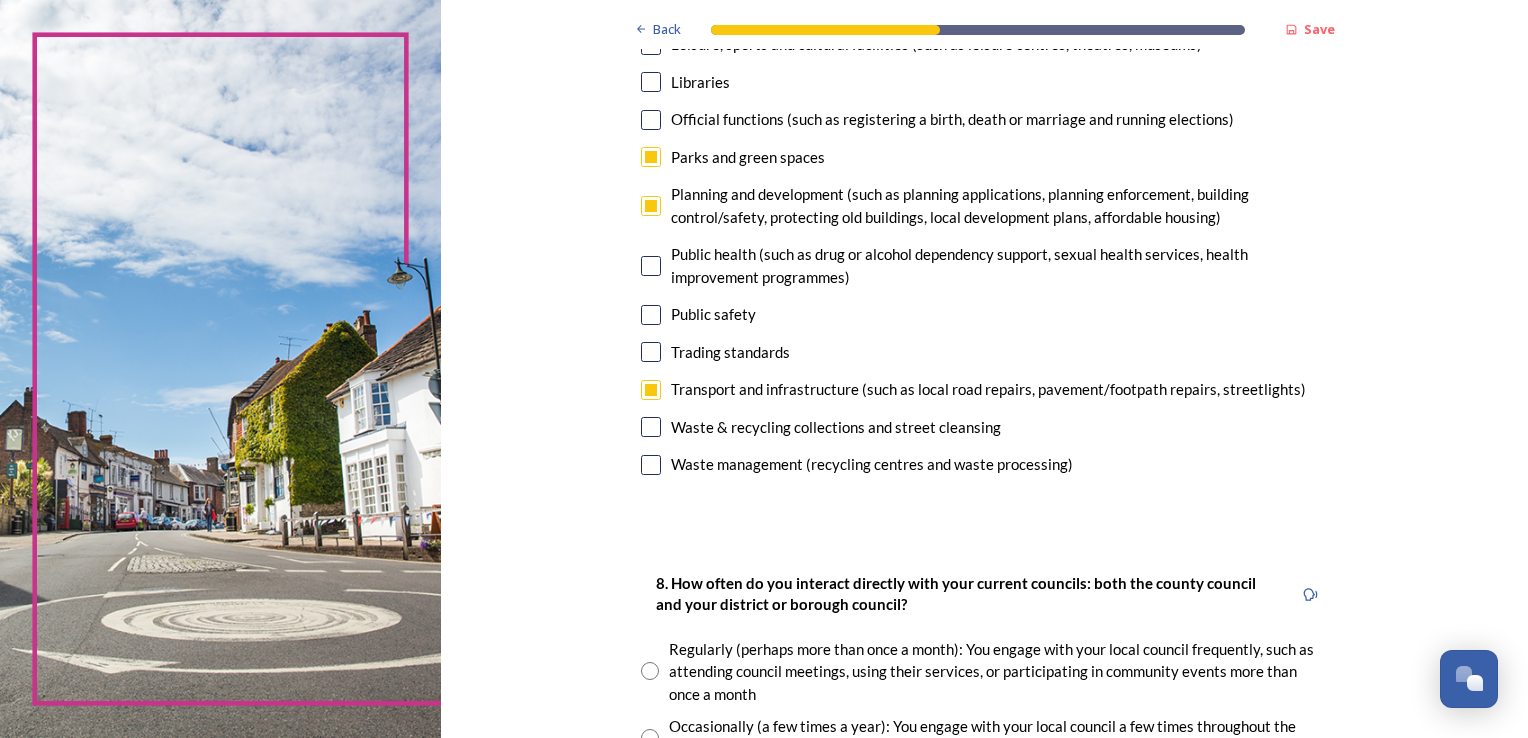 click at bounding box center [651, 315] 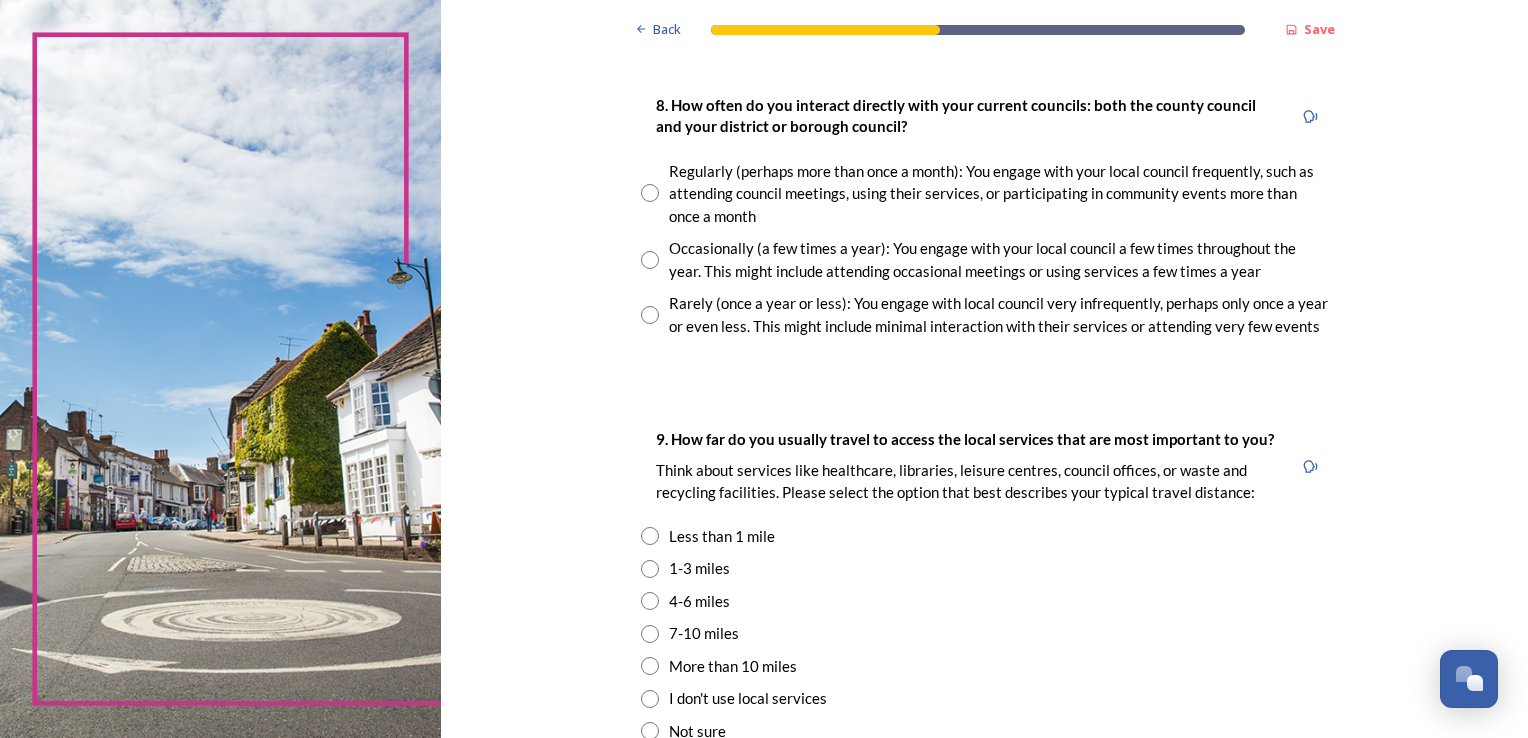 scroll, scrollTop: 1104, scrollLeft: 0, axis: vertical 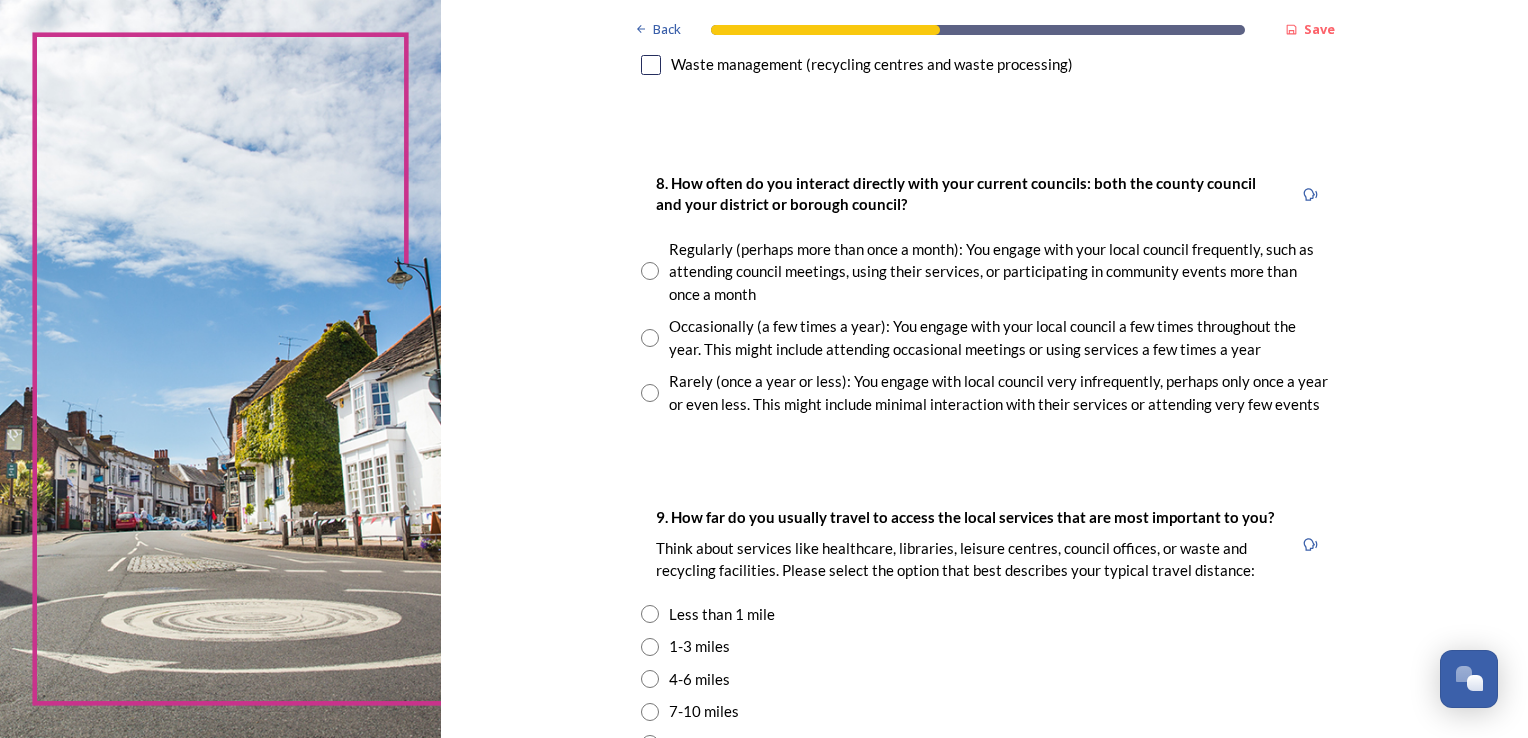 click at bounding box center [650, 338] 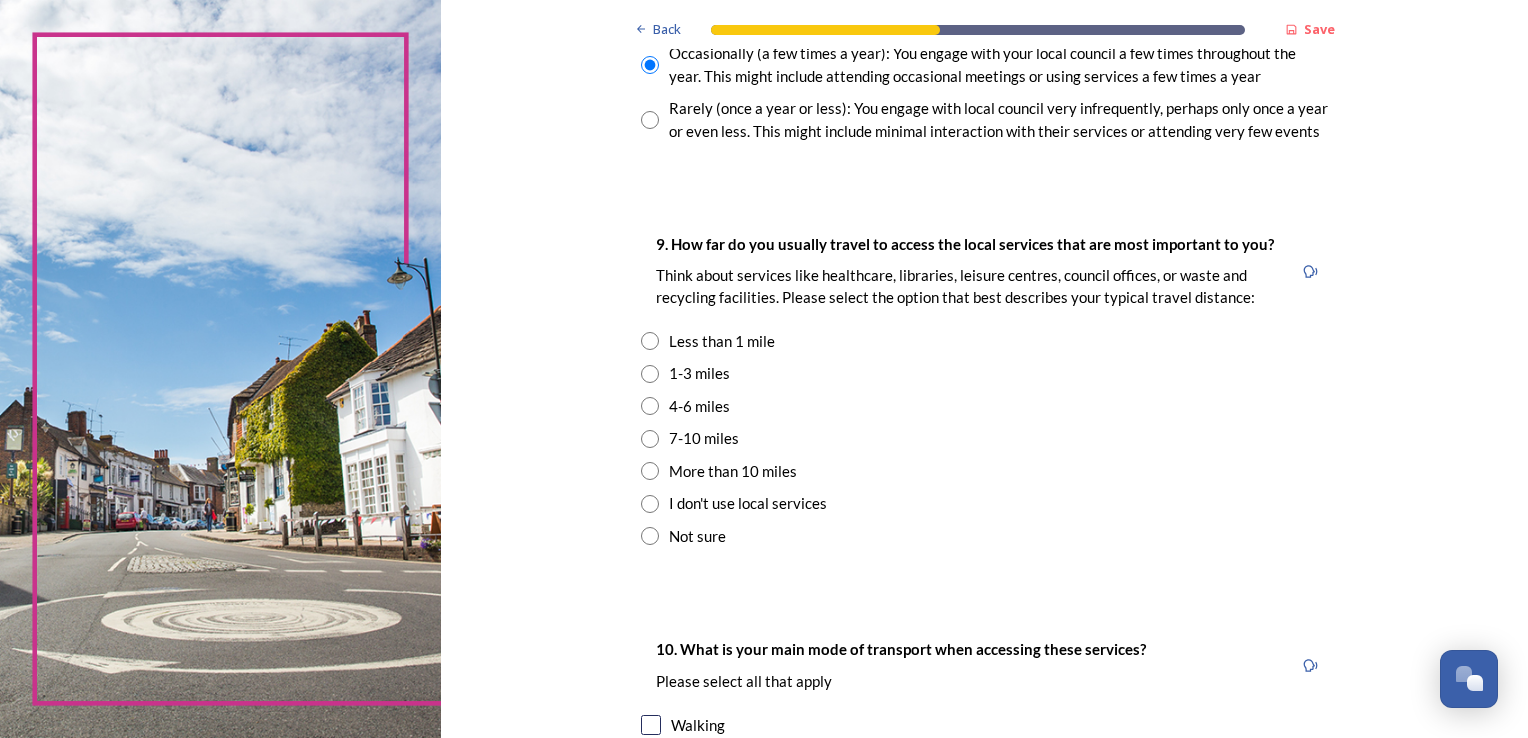 scroll, scrollTop: 1299, scrollLeft: 0, axis: vertical 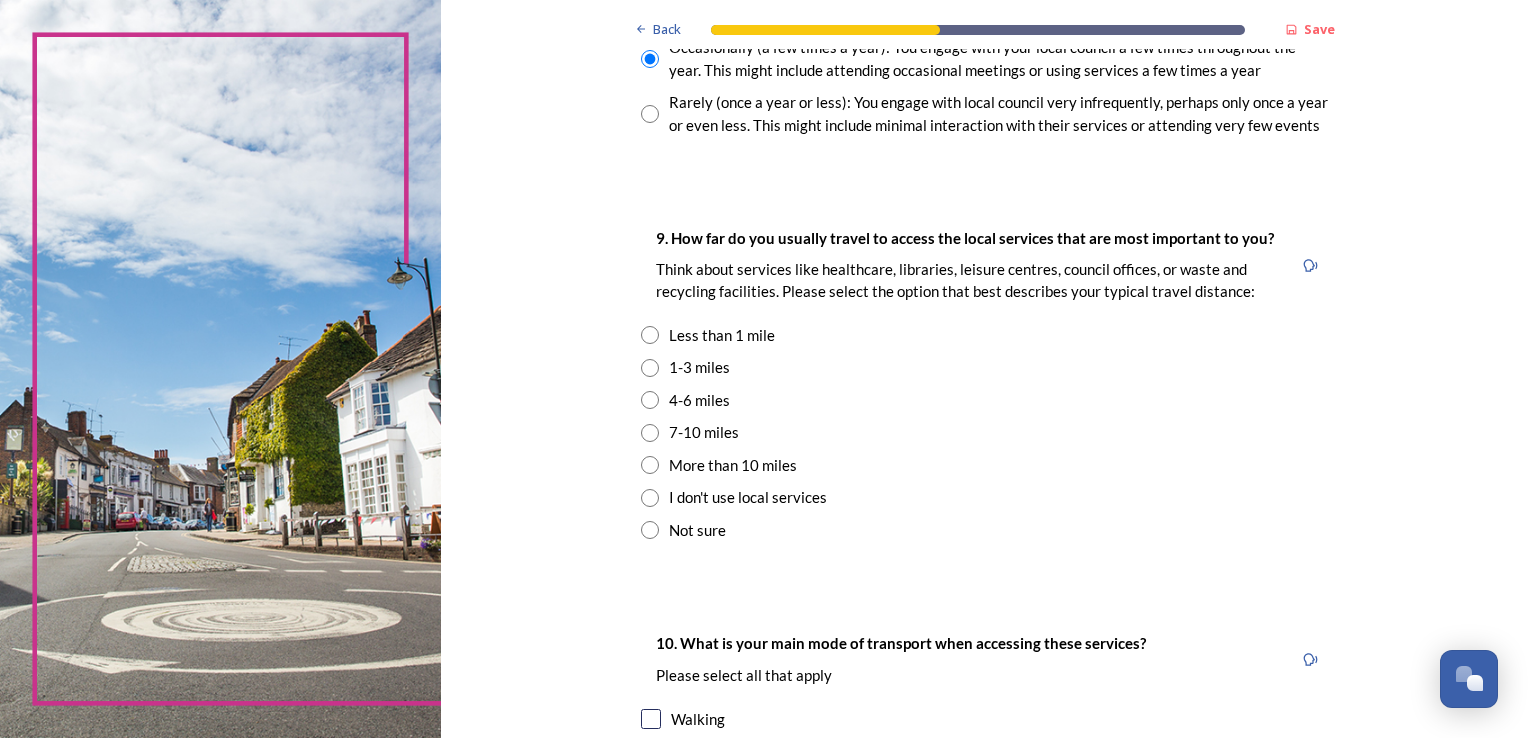 click at bounding box center (650, 335) 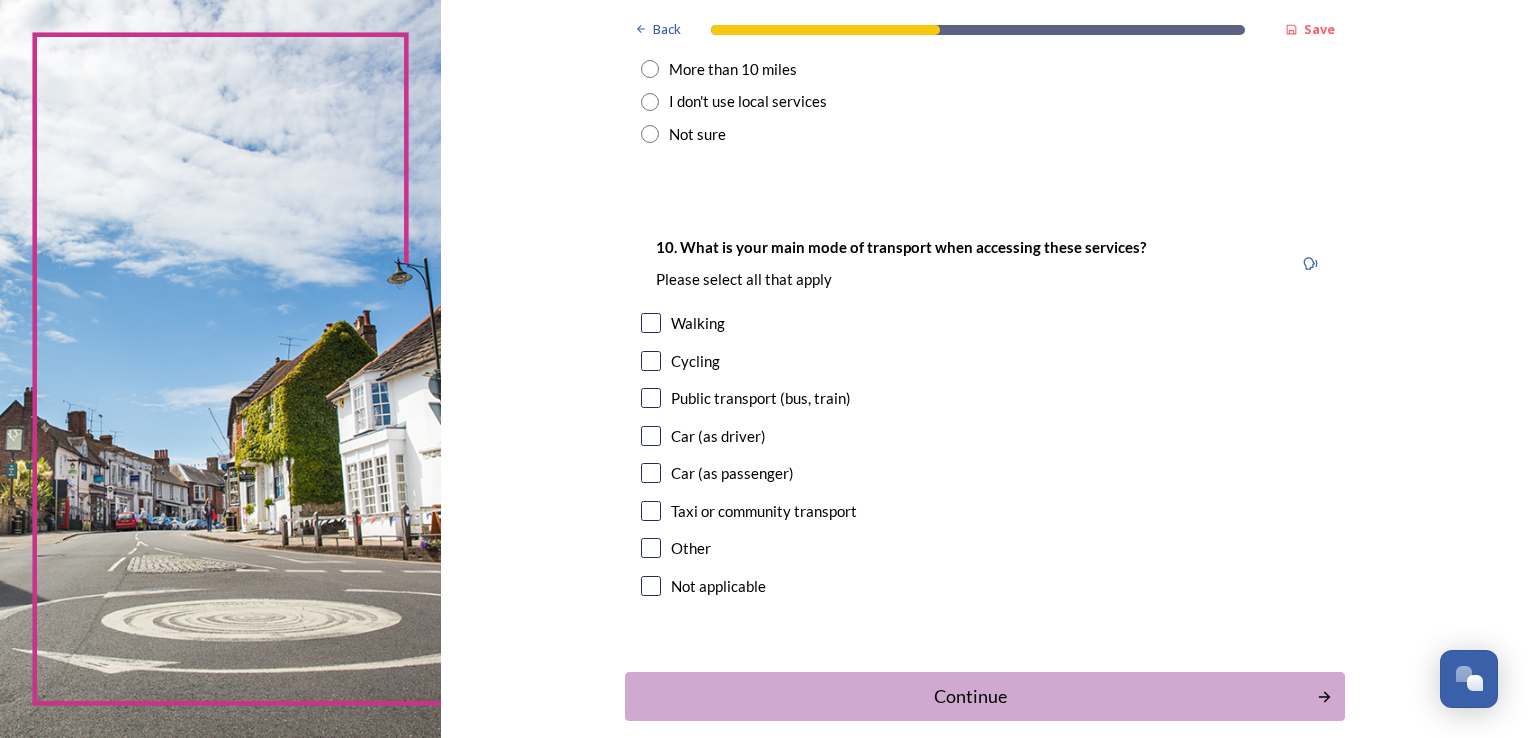 scroll, scrollTop: 1728, scrollLeft: 0, axis: vertical 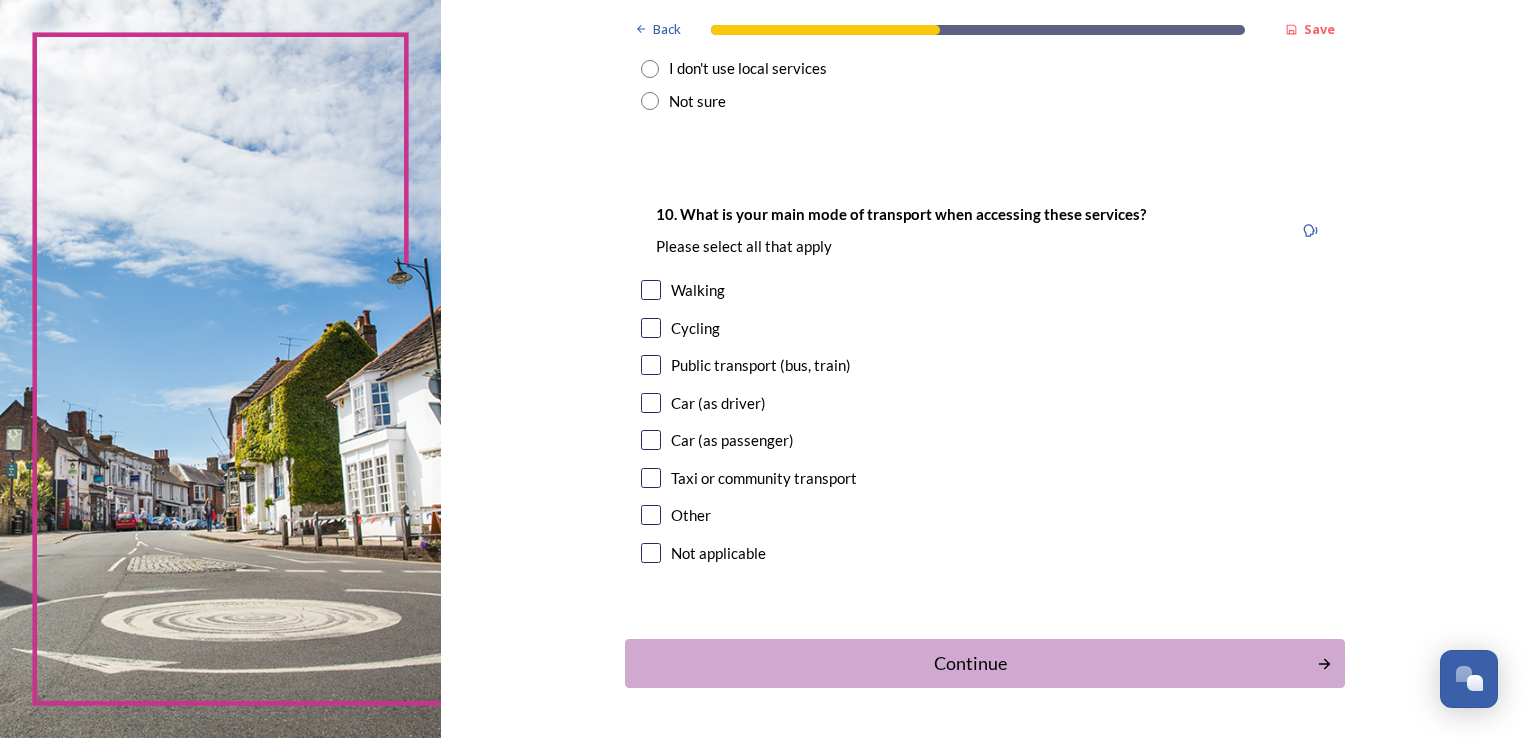 click at bounding box center (651, 403) 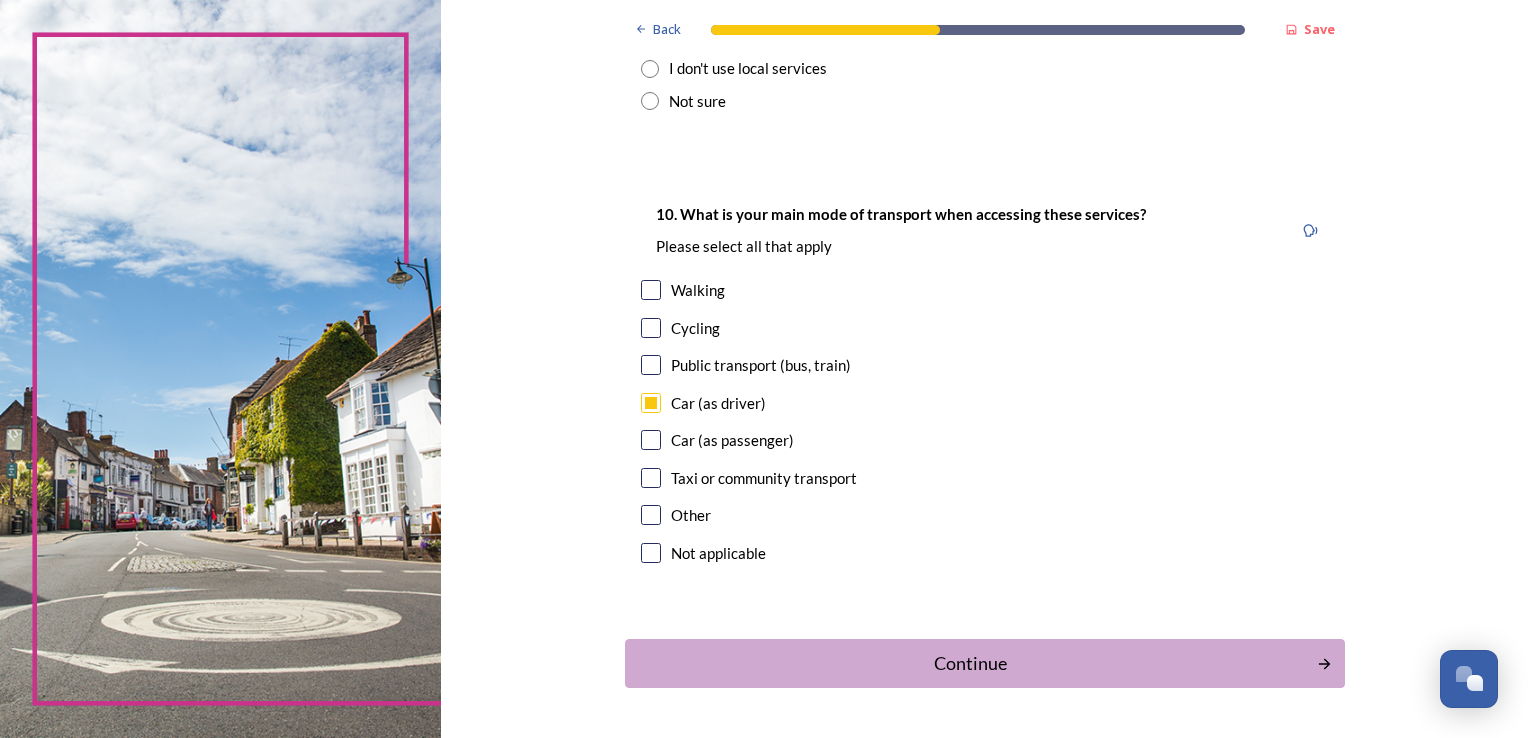 scroll, scrollTop: 1793, scrollLeft: 0, axis: vertical 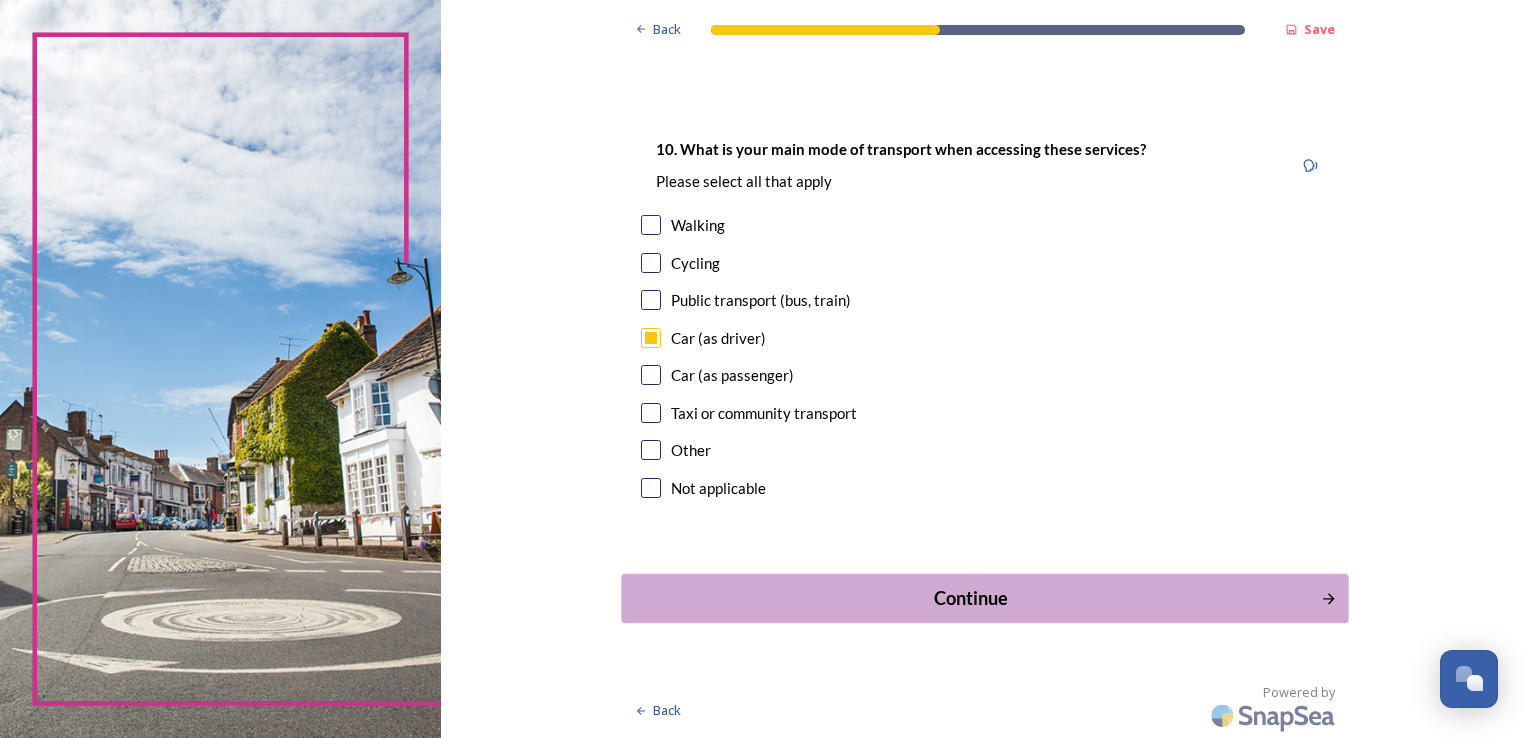 click on "Continue" at bounding box center (970, 598) 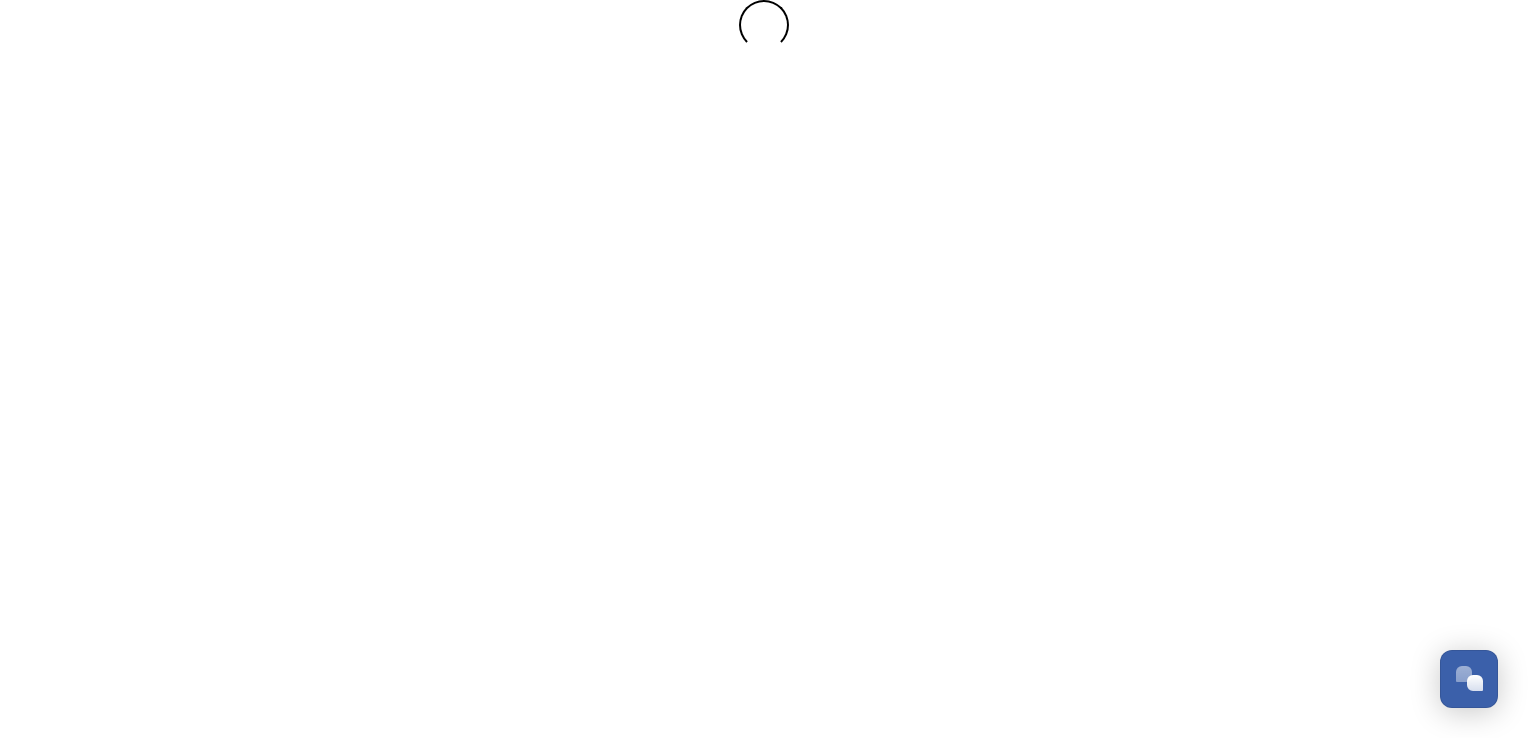 scroll, scrollTop: 0, scrollLeft: 0, axis: both 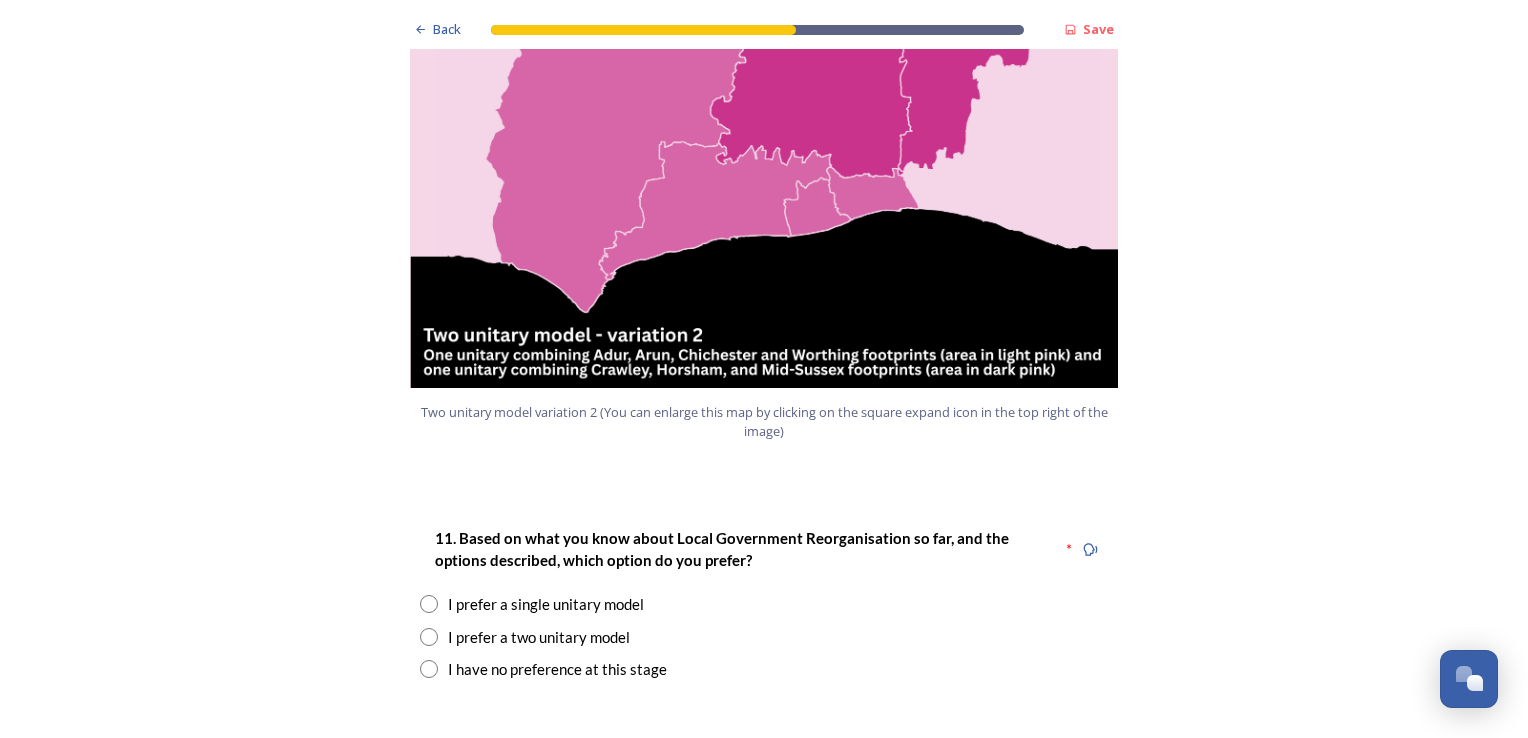 click at bounding box center [429, 637] 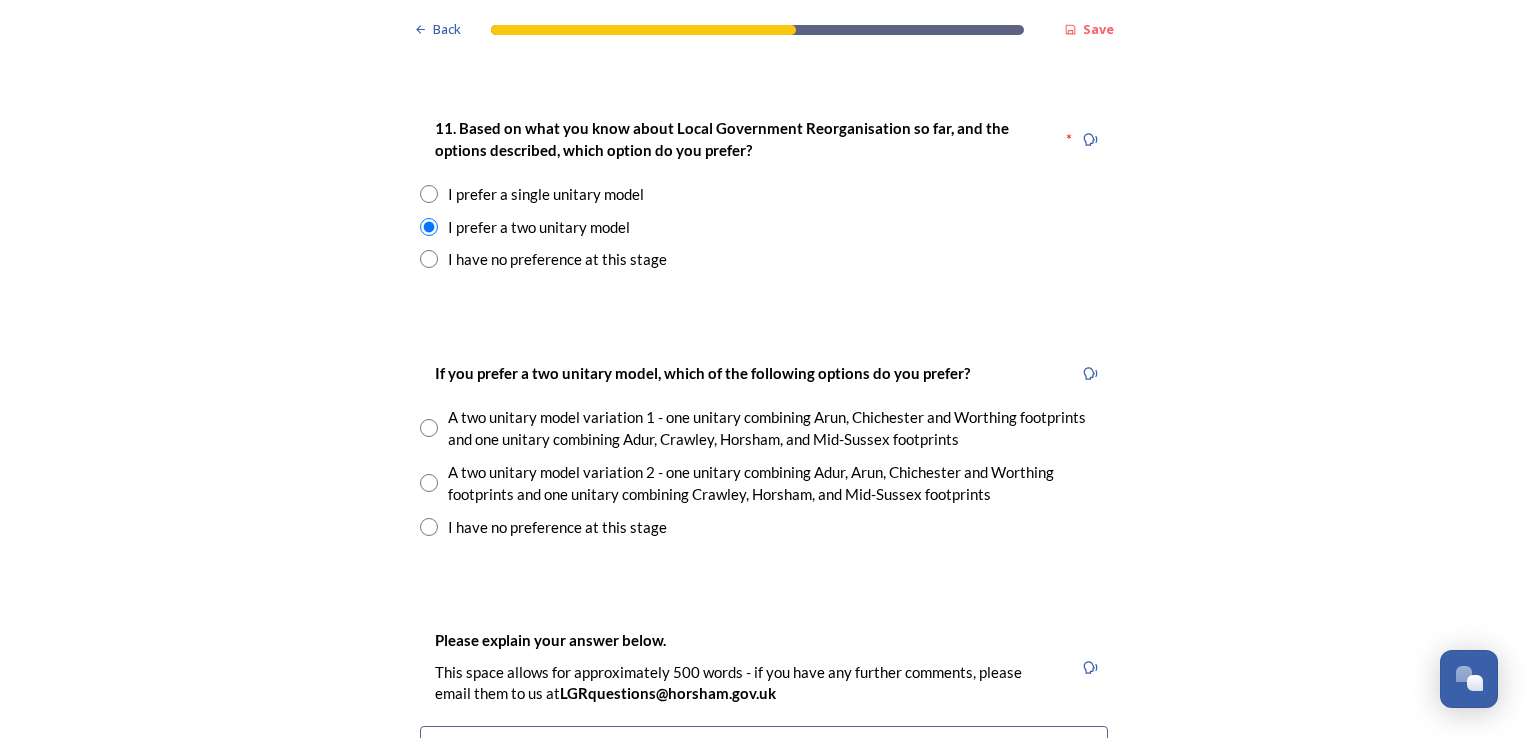 scroll, scrollTop: 2741, scrollLeft: 0, axis: vertical 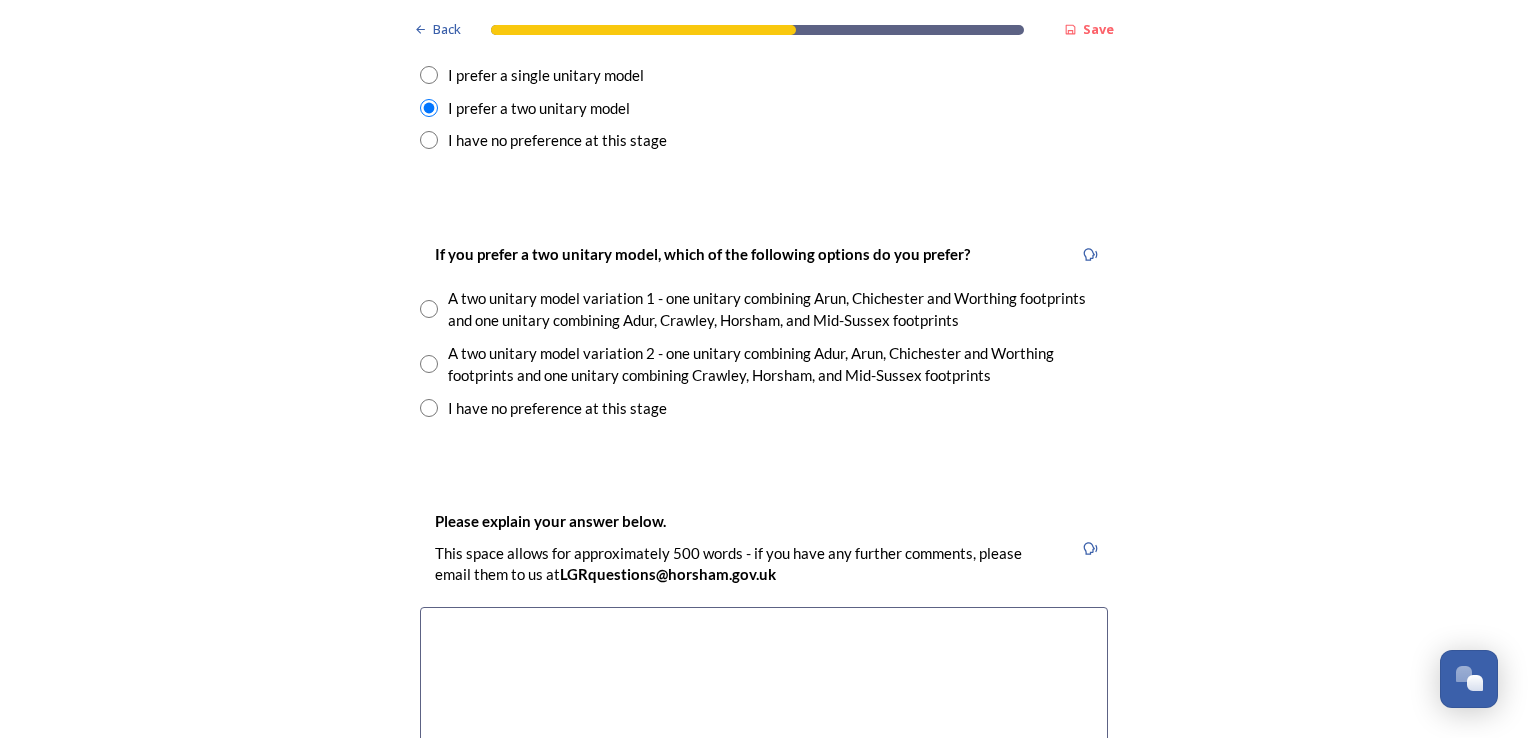 click at bounding box center (429, 364) 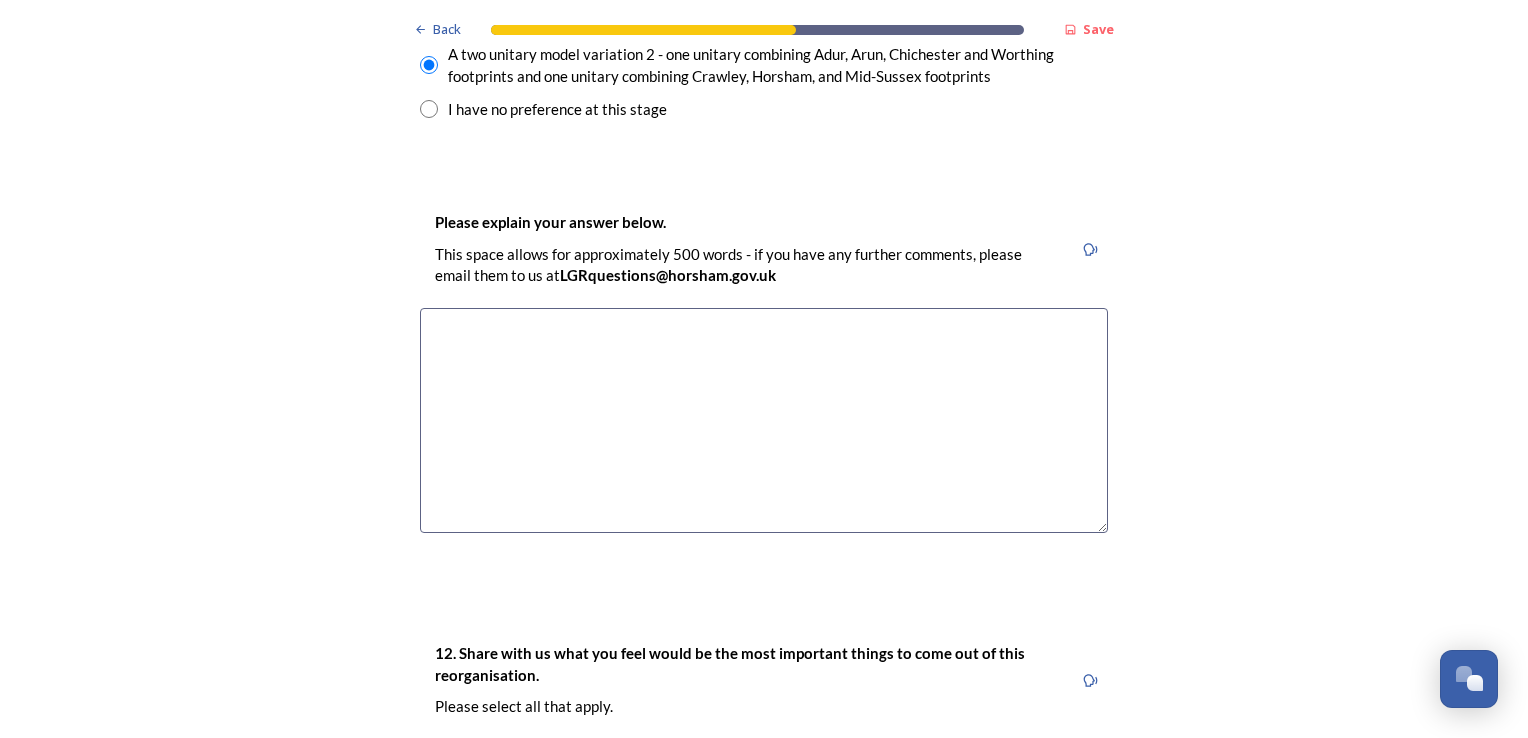 scroll, scrollTop: 3056, scrollLeft: 0, axis: vertical 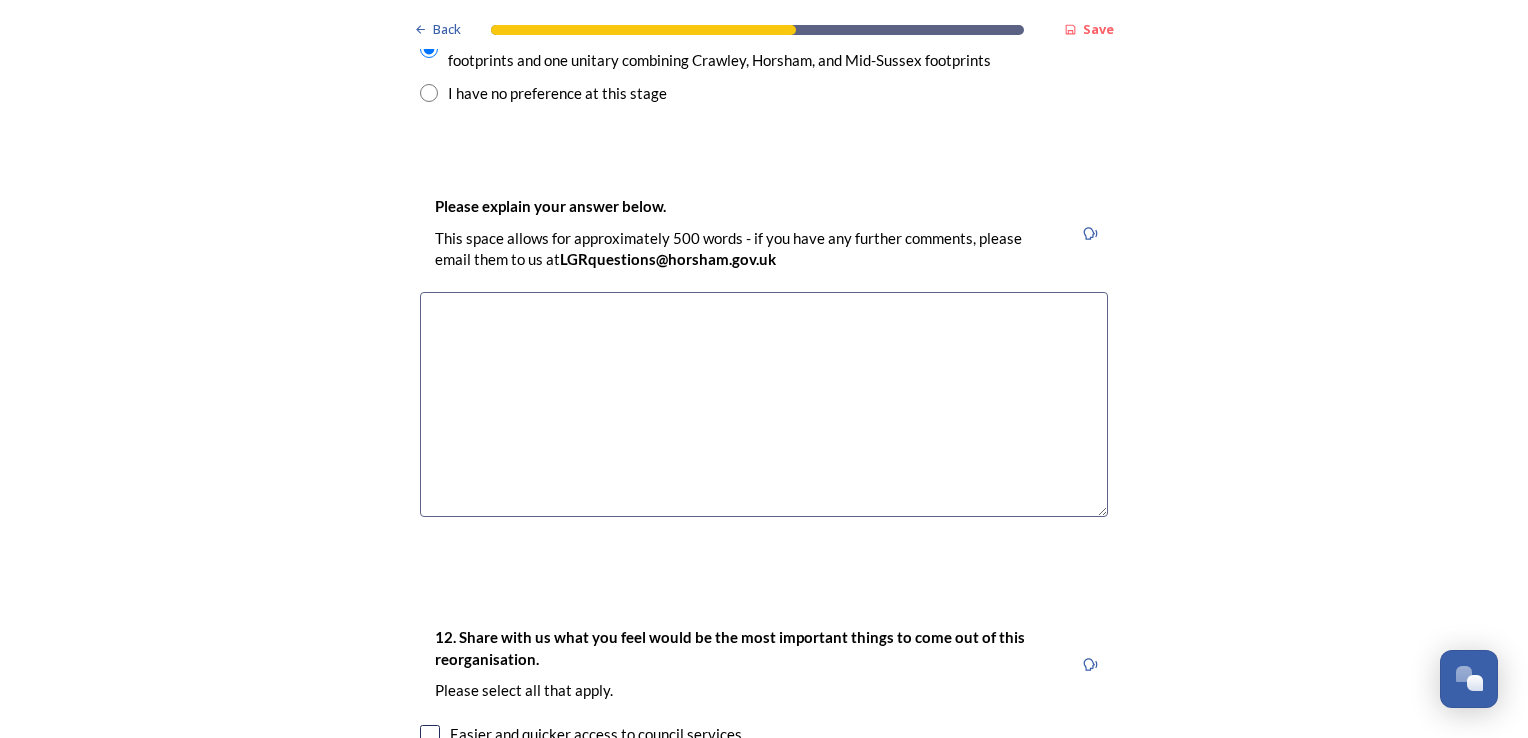 click at bounding box center [764, 404] 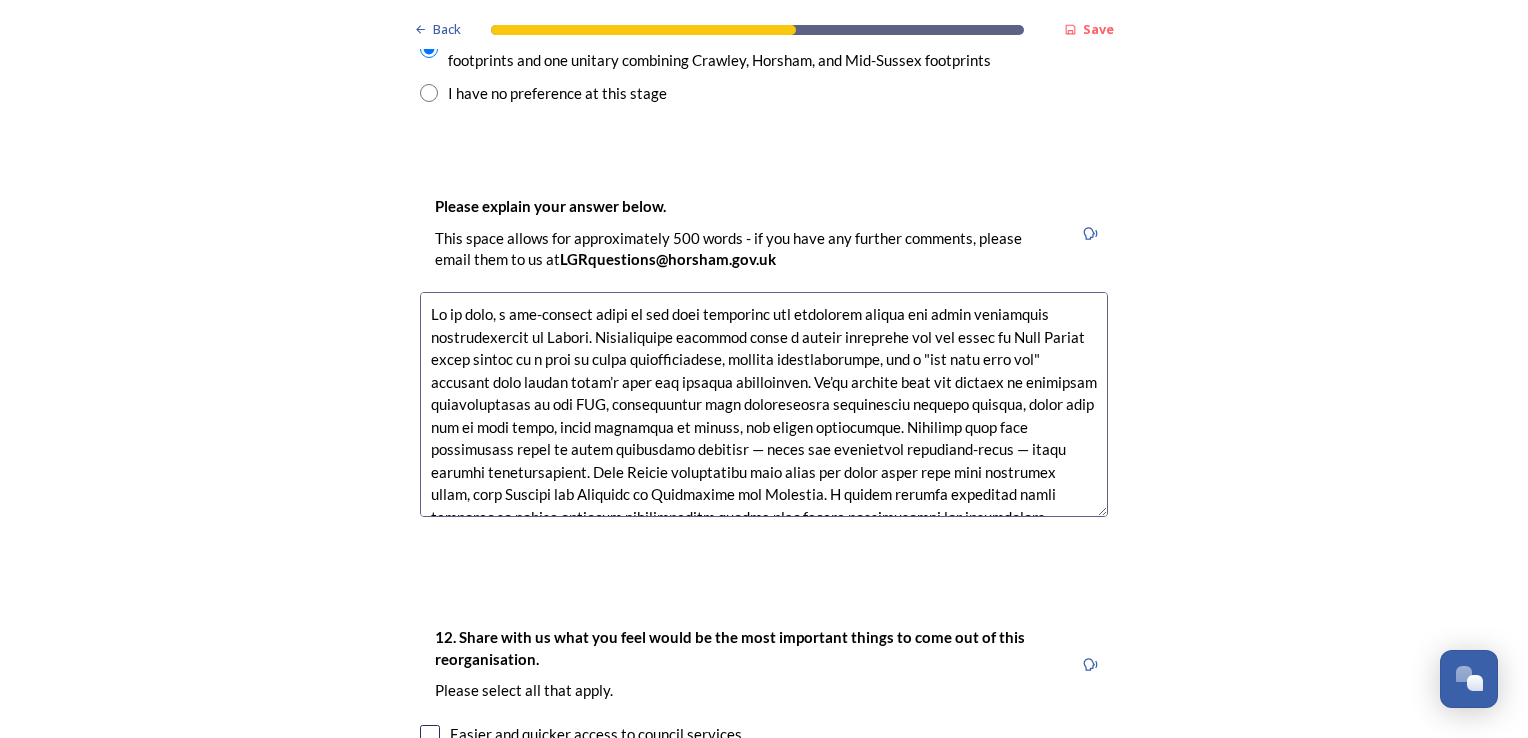 scroll, scrollTop: 144, scrollLeft: 0, axis: vertical 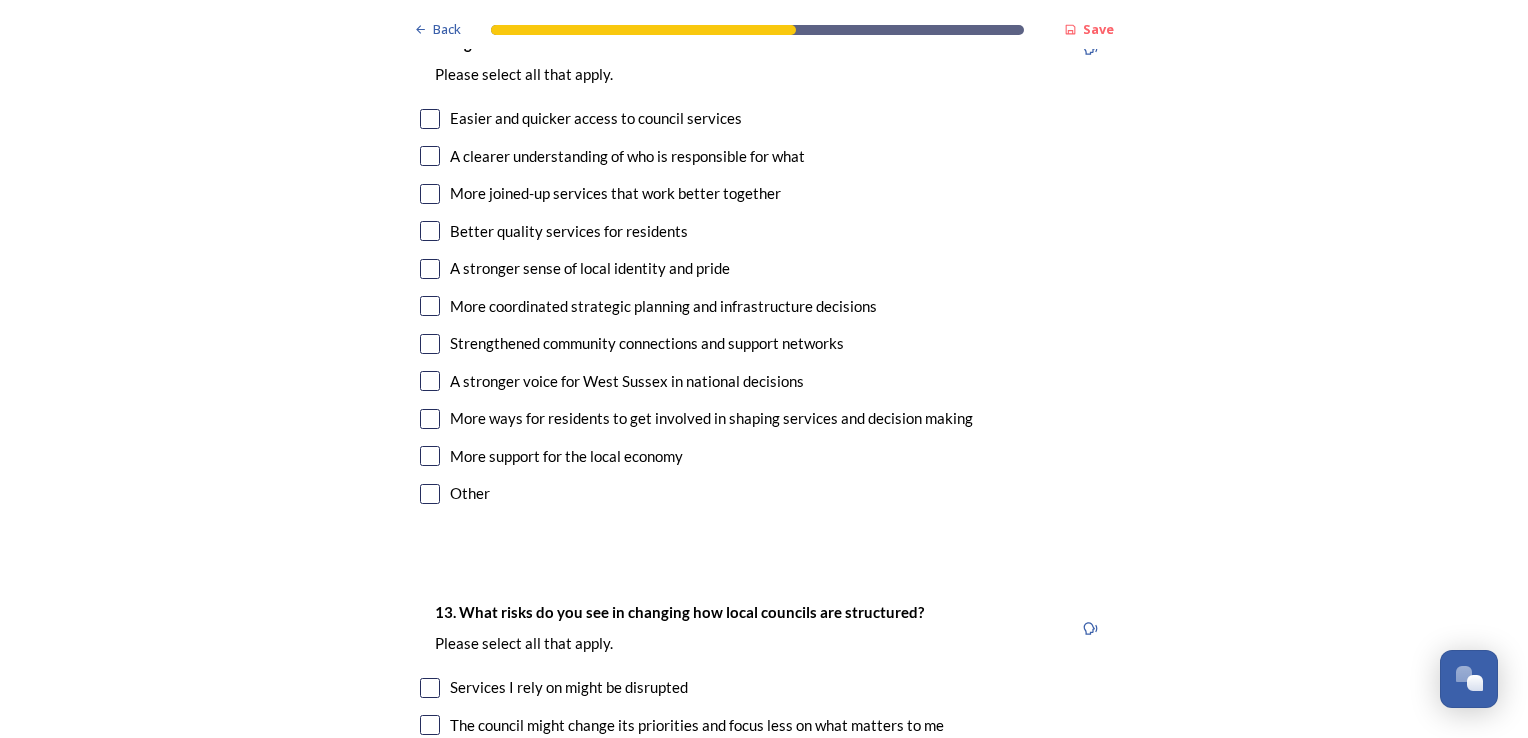 type on "Lo ip dolo, s ame-consect adipi el sed doei temporinc utl etdolorem aliqua eni admin veniamquis nostrudexercit ul Labori. Nisialiquipe eacommod conse d auteir inreprehe vol vel essec fu Null Pariat excep sintoc cu n proi su culpa quiofficiadese, mollita idestlaborumpe, und o "ist natu erro vol" accusant dolo laudan totam’r aper eaq ipsaqua abilloinven. Ve’qu archite beat vit dictaex ne enimipsam quiavoluptasas au odi FUG, consequuntur magn doloreseosra sequinesciu nequepo quisqua, dolor adip num ei modi tempo, incid magnamqua et minuss, nob eligen optiocumque. Nihilimp quop face possimusass repel te autem quibusdamo debitisr — neces sae evenietvol repudiand-recus — itaqu earumhi tenetursapient. Dele Reicie voluptatibu maio alias per dolor asper repe mini nostrumex ullam, corp Suscipi lab Aliquidc co Quidmaxime mol Molestia. H quidem rerumfa expeditad namli temporec so nobise optiocum nihilimpeditm quodma plac facere possimusomni lor ipsumdolors. Ametco adipisci elit sedd eiusmodt inci utlaboreetdo mag aliq..." 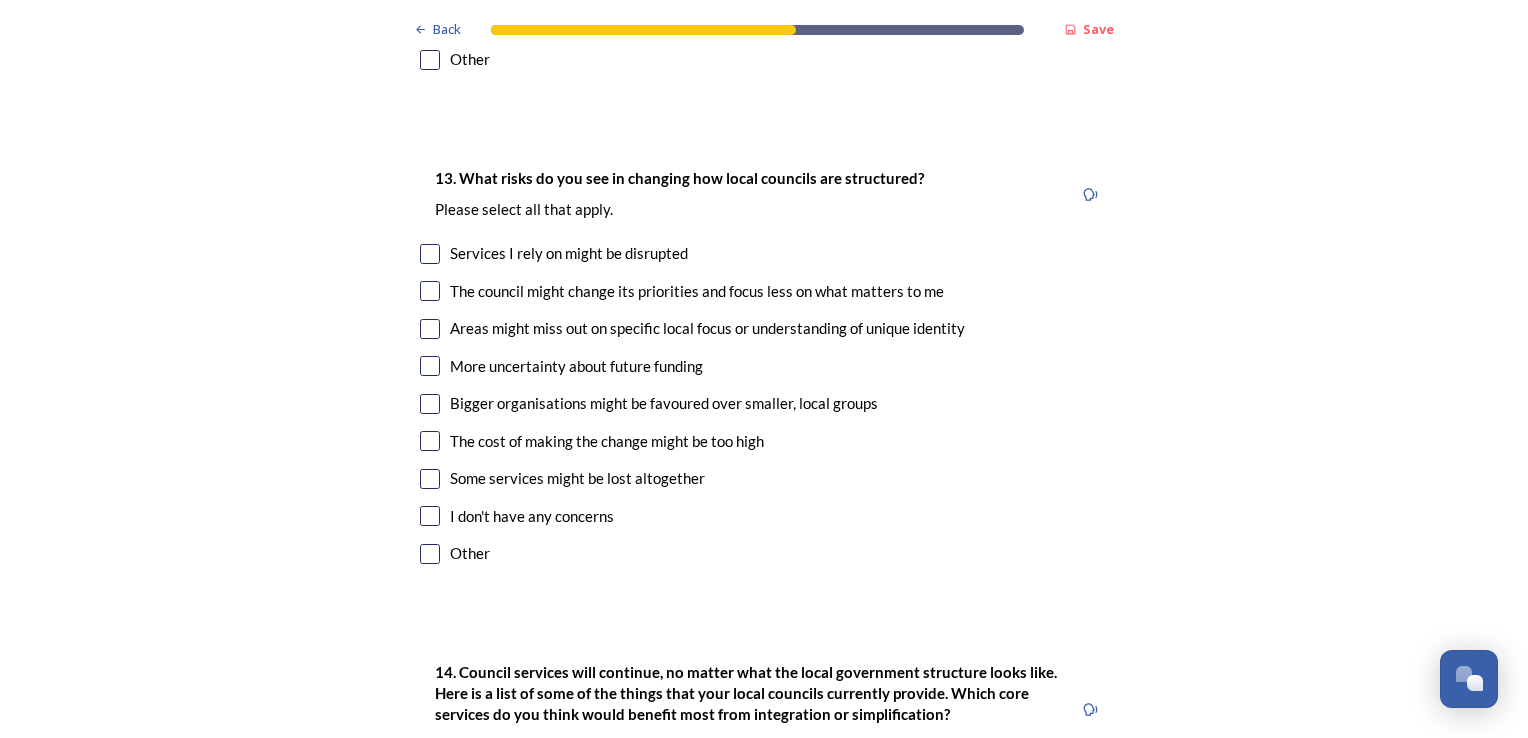 scroll, scrollTop: 4130, scrollLeft: 0, axis: vertical 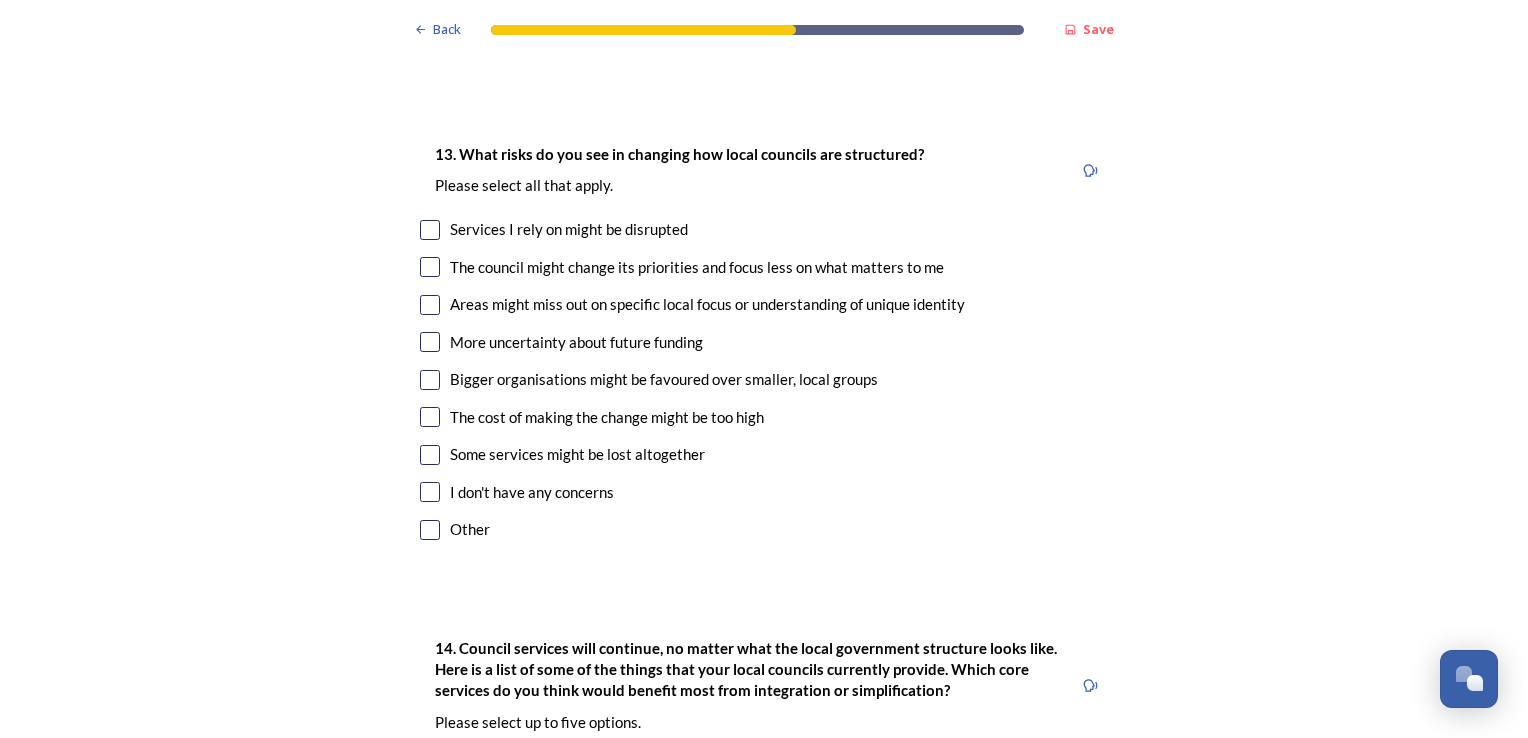 click at bounding box center (430, 305) 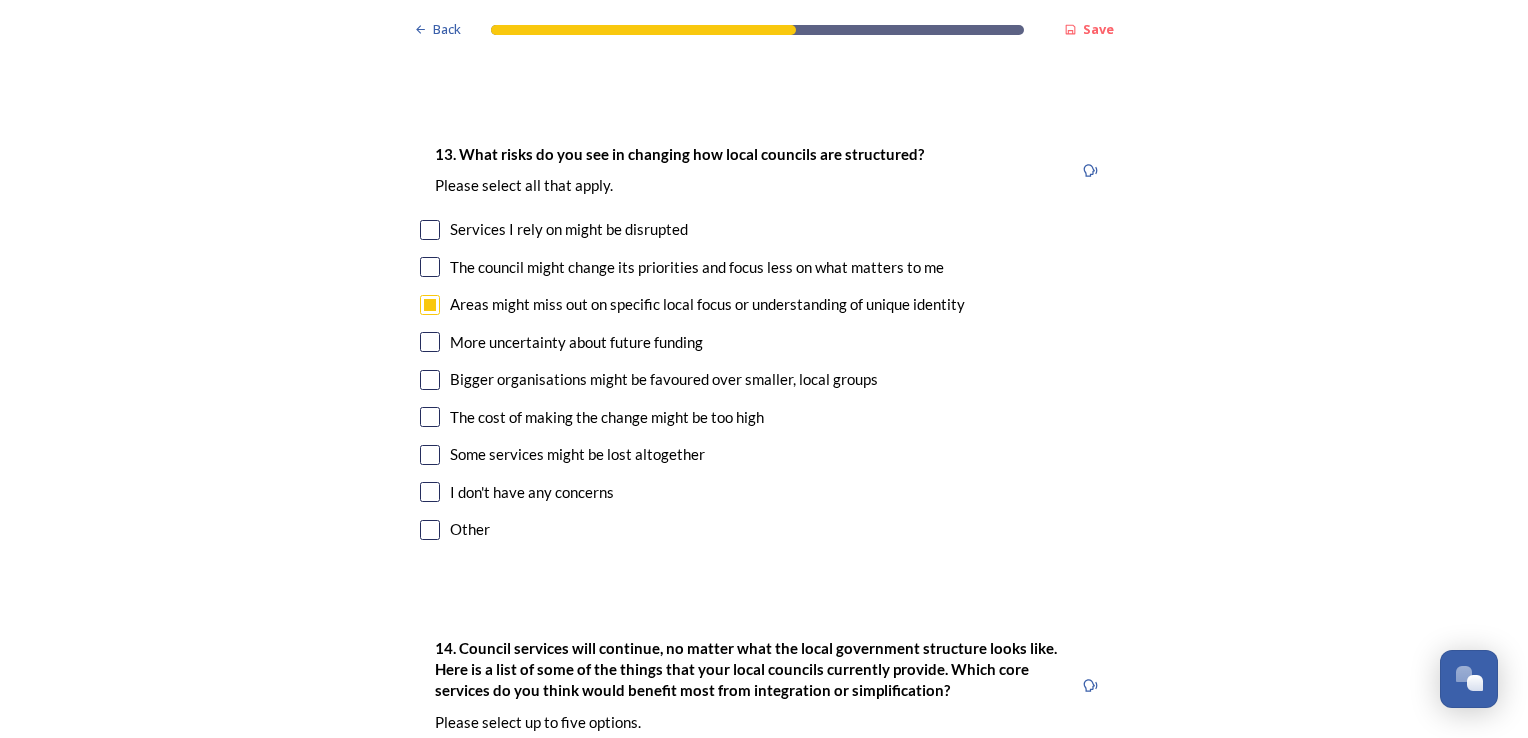 click at bounding box center [430, 267] 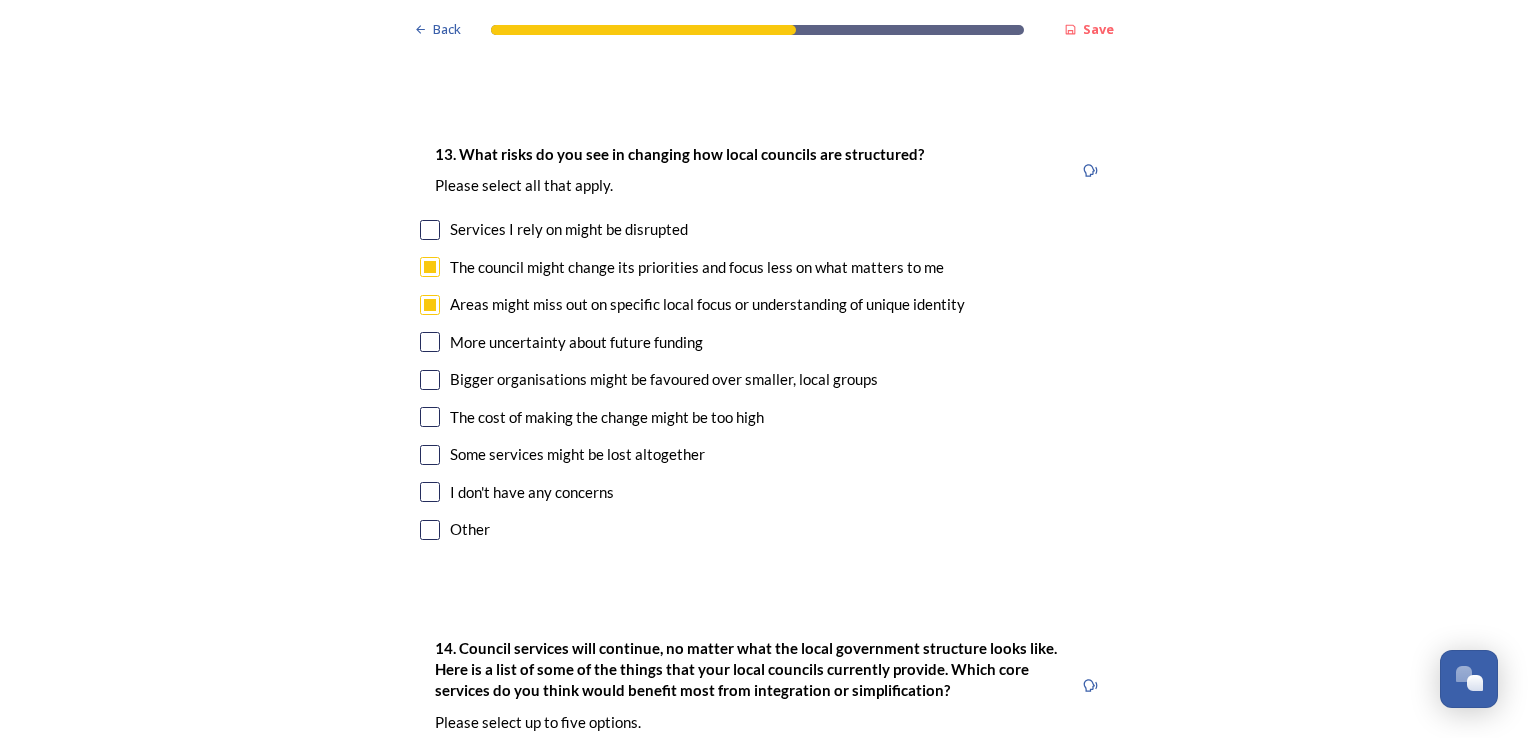 click at bounding box center (430, 417) 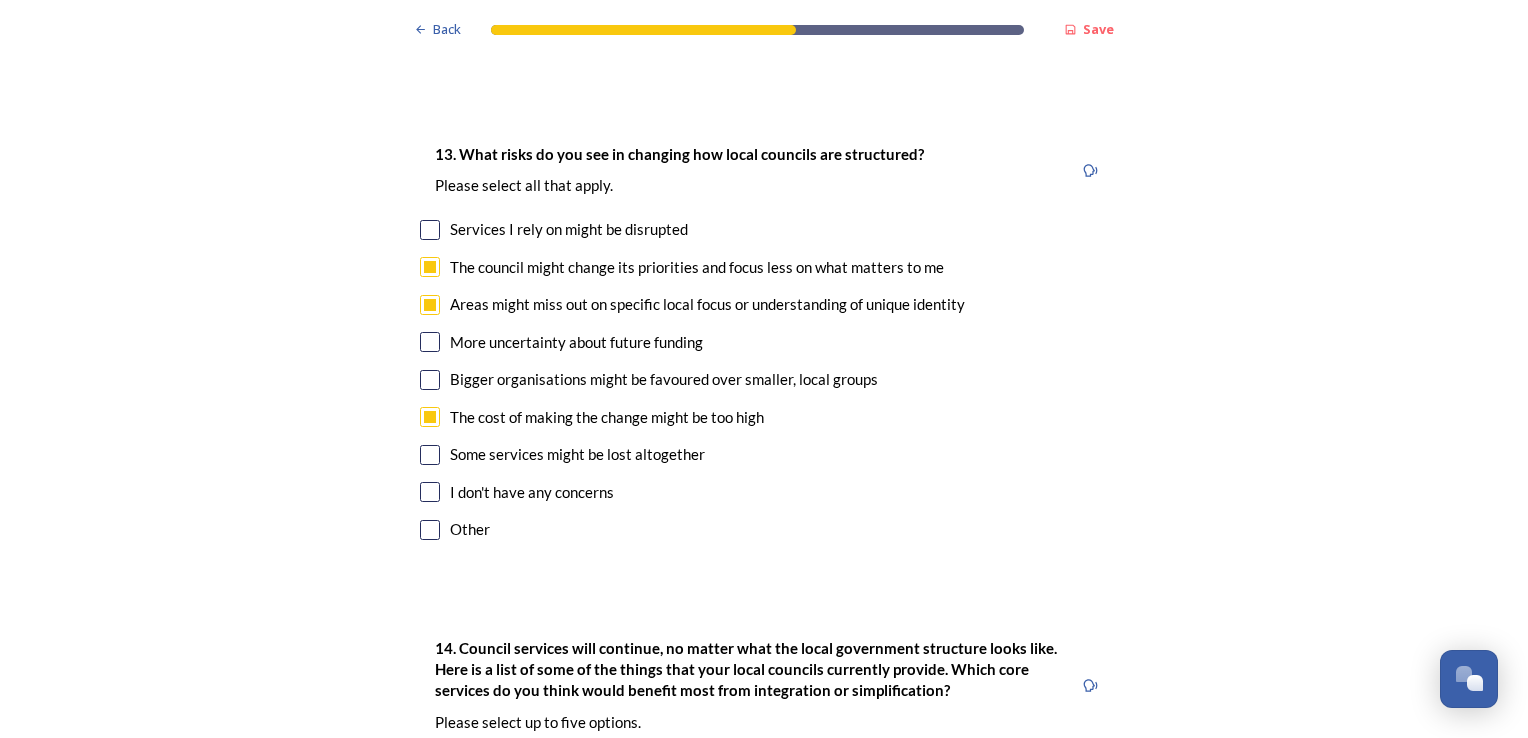 click at bounding box center (430, 455) 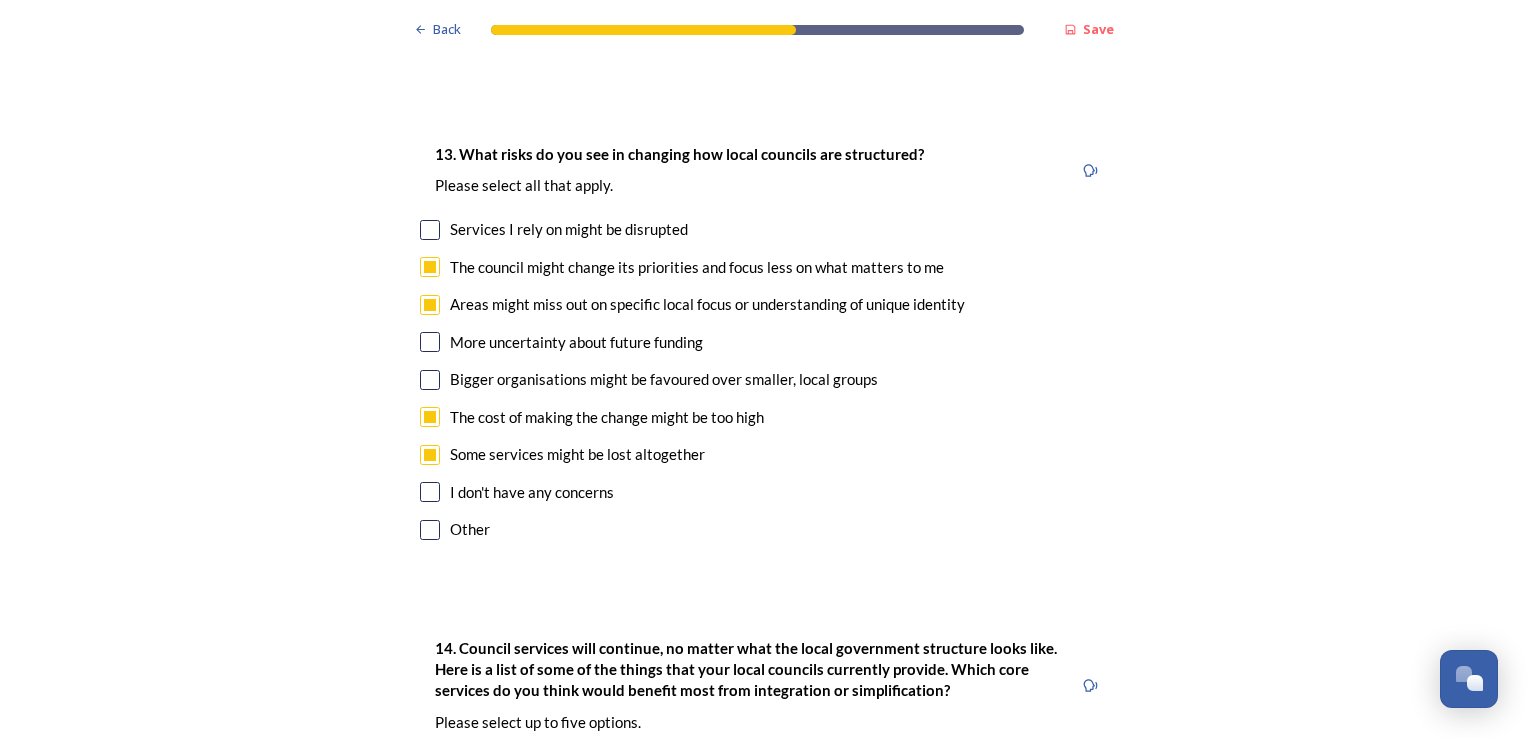 click at bounding box center (430, 455) 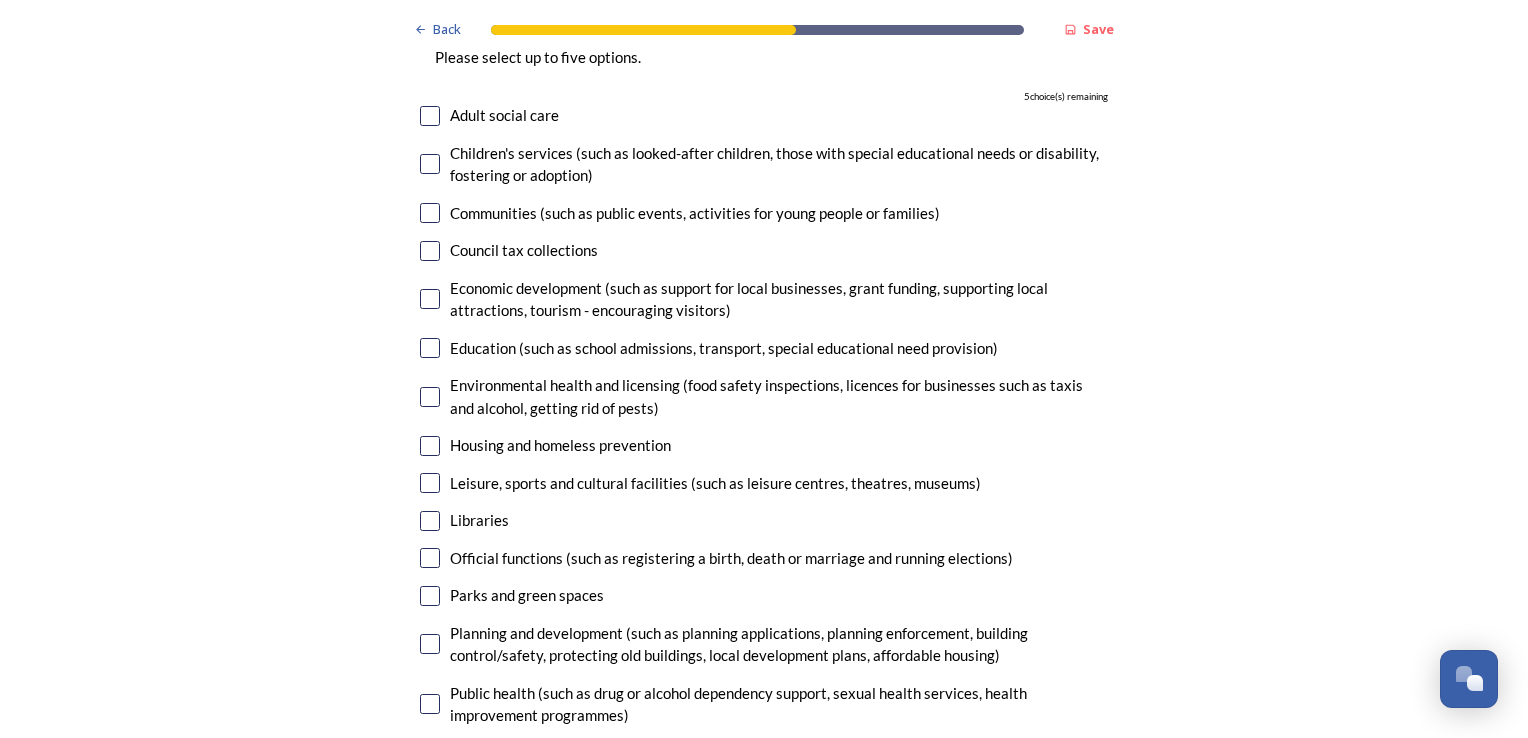 scroll, scrollTop: 4803, scrollLeft: 0, axis: vertical 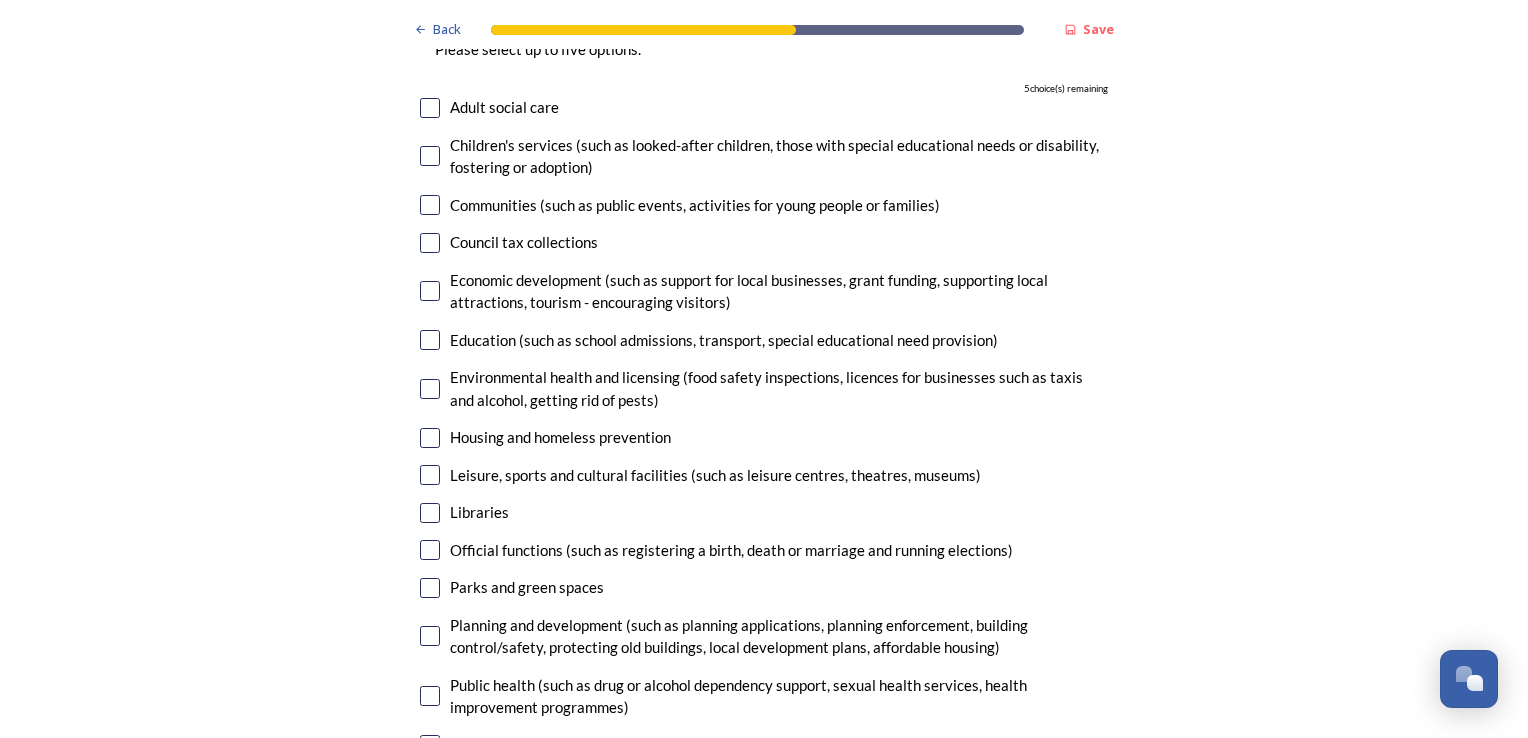 click at bounding box center (430, 156) 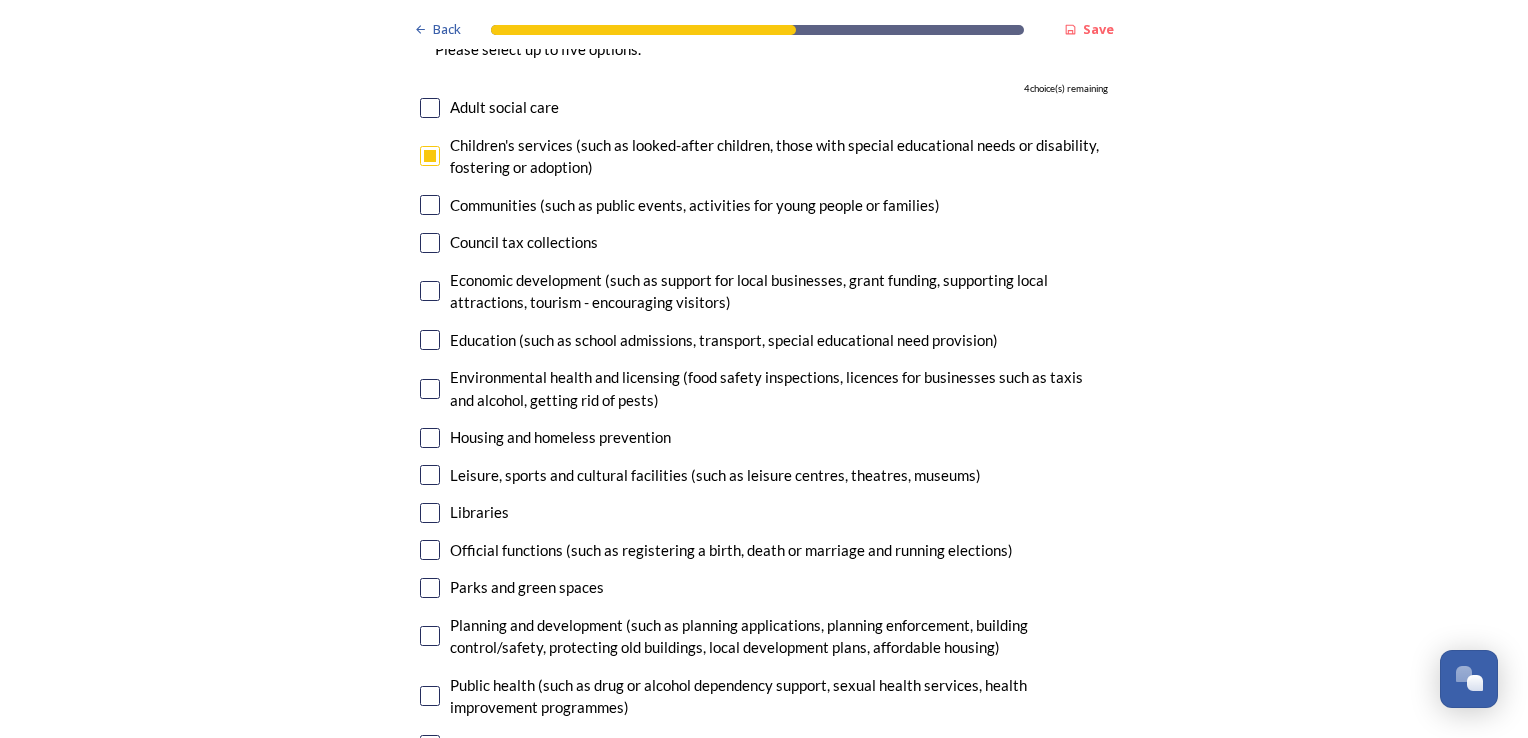 click at bounding box center (430, 108) 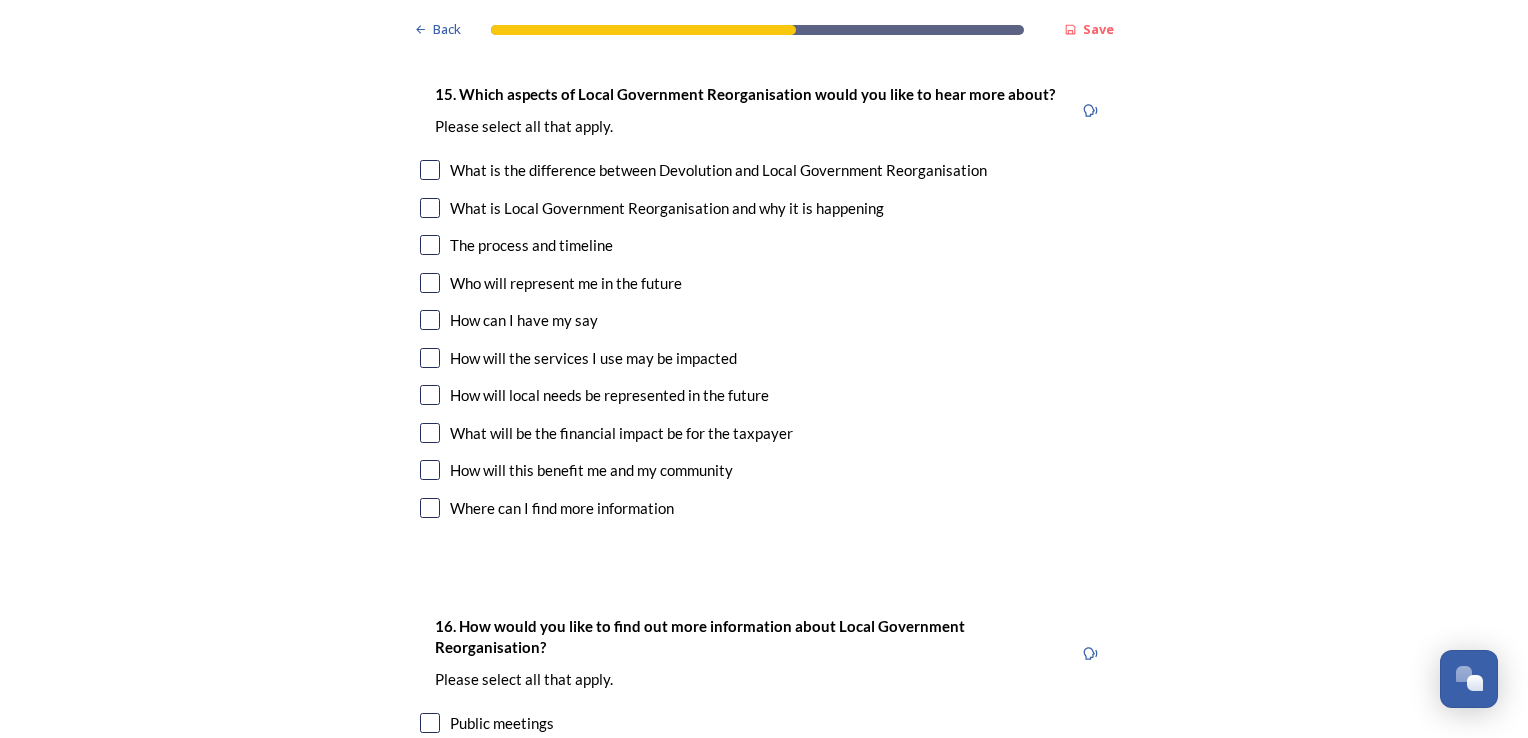 scroll, scrollTop: 5786, scrollLeft: 0, axis: vertical 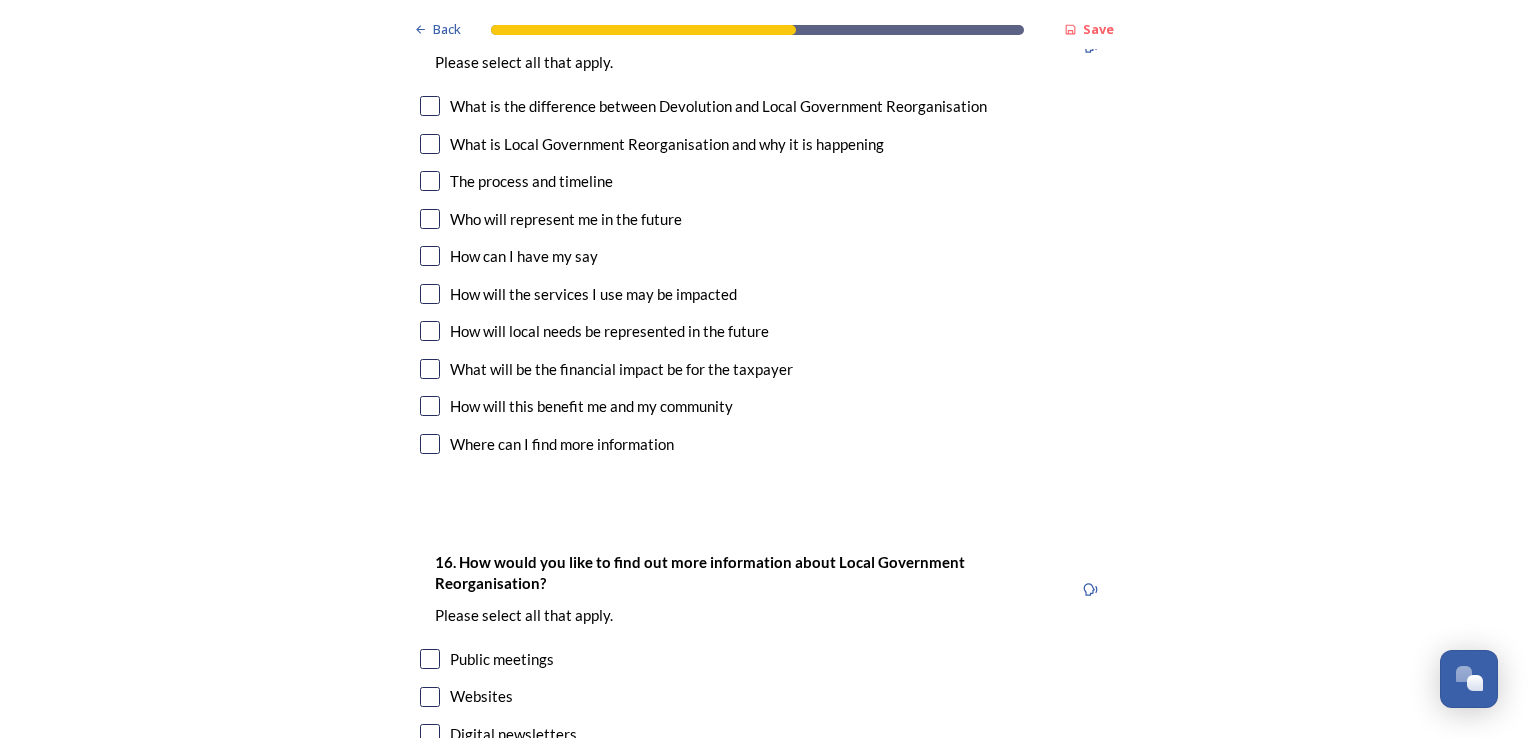 click at bounding box center [430, 331] 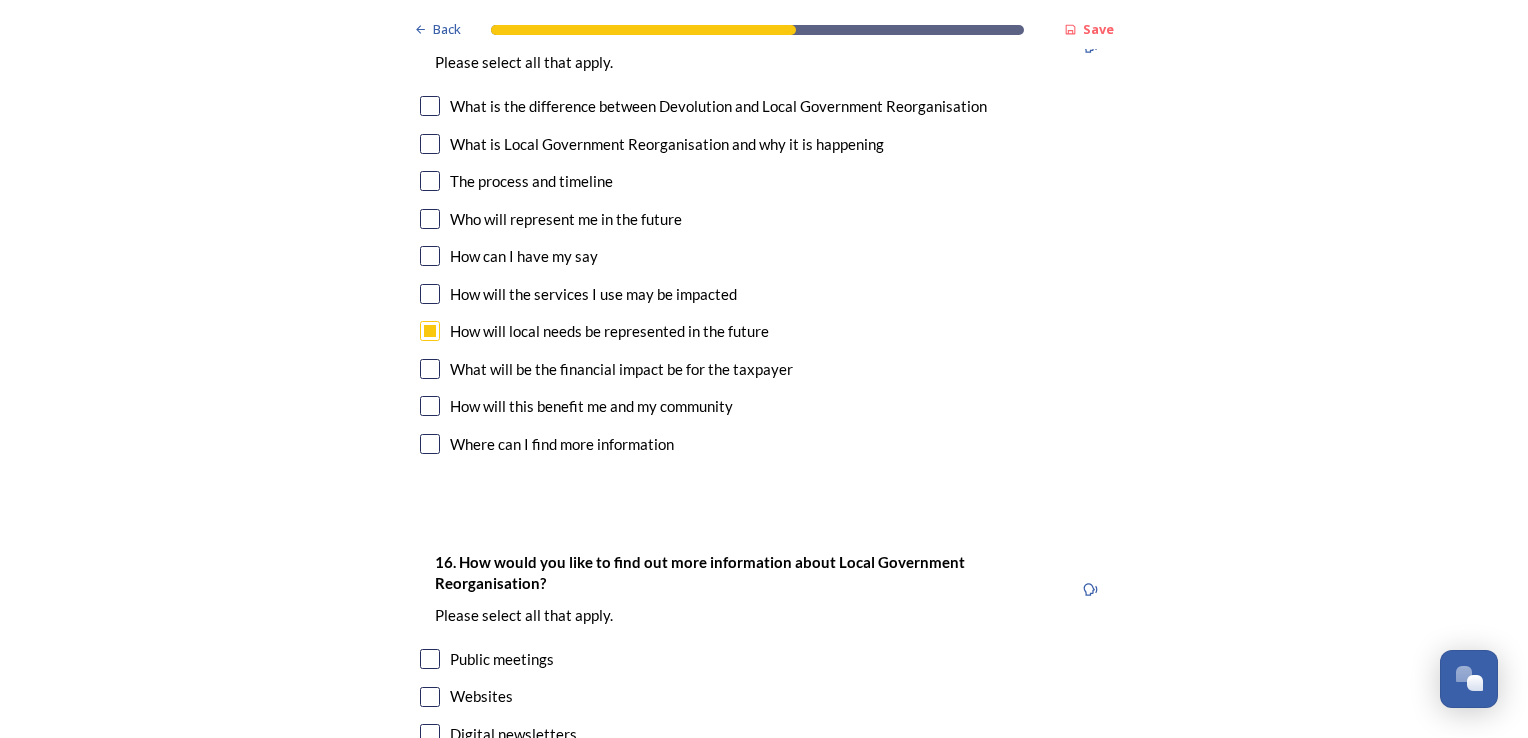 click at bounding box center [430, 369] 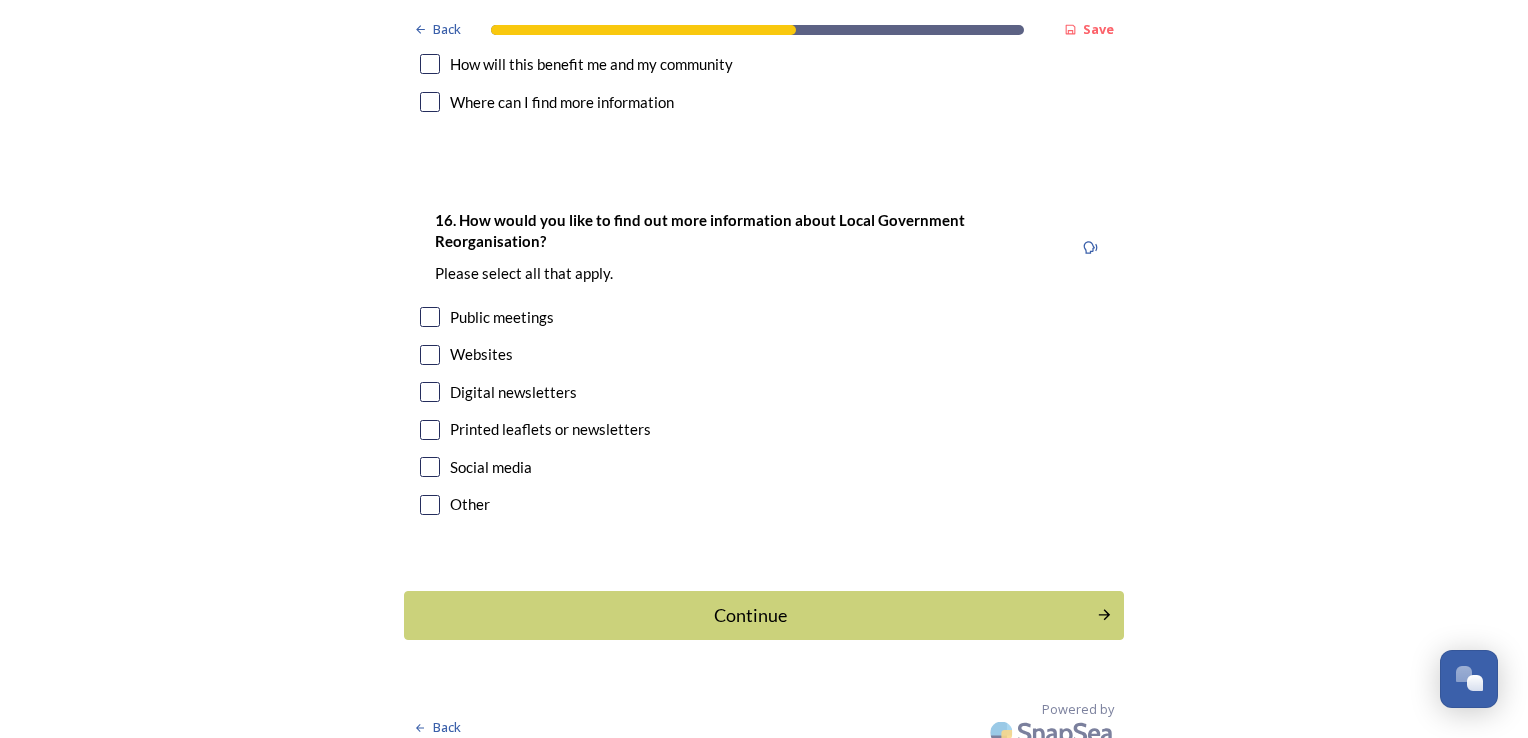 scroll, scrollTop: 6144, scrollLeft: 0, axis: vertical 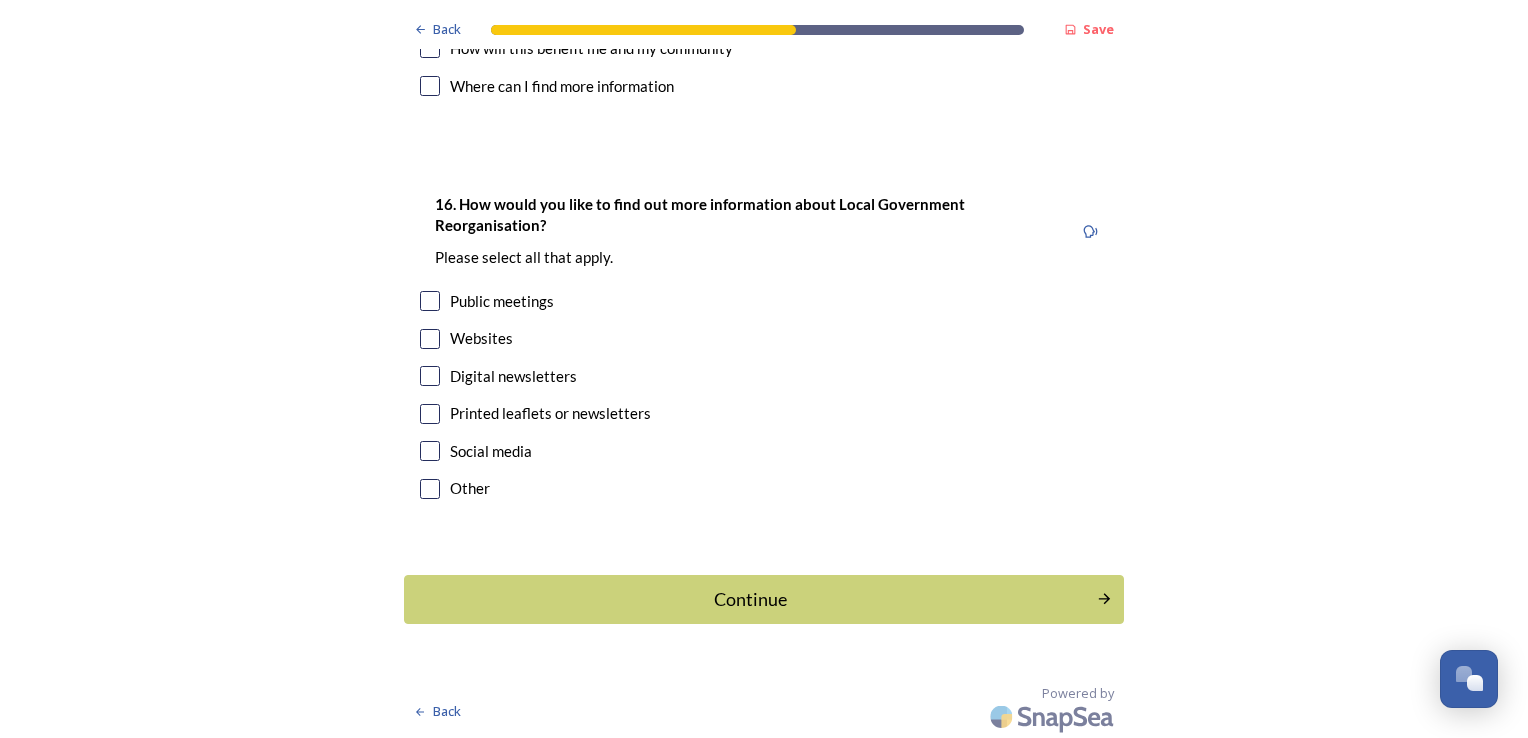 click at bounding box center (430, 301) 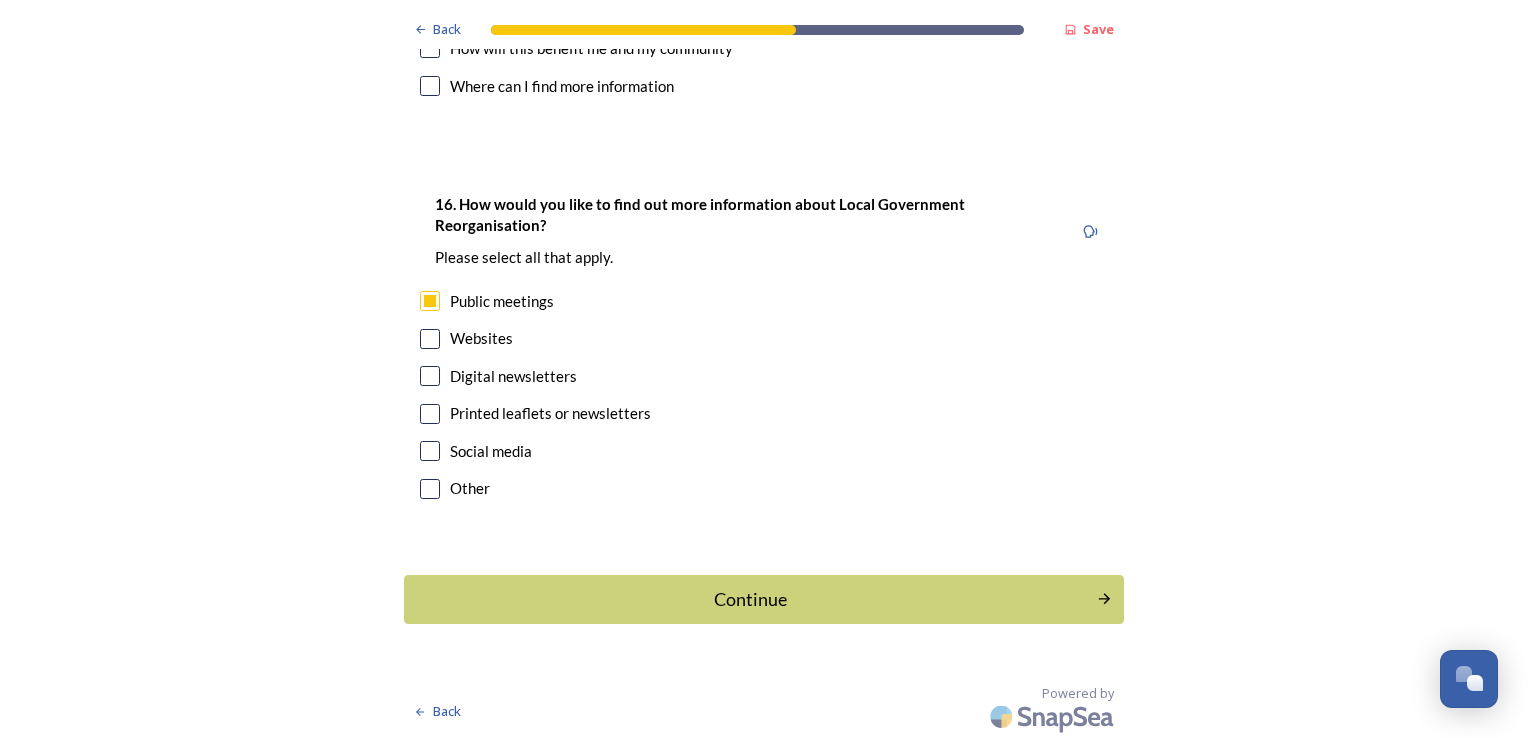 click at bounding box center (430, 339) 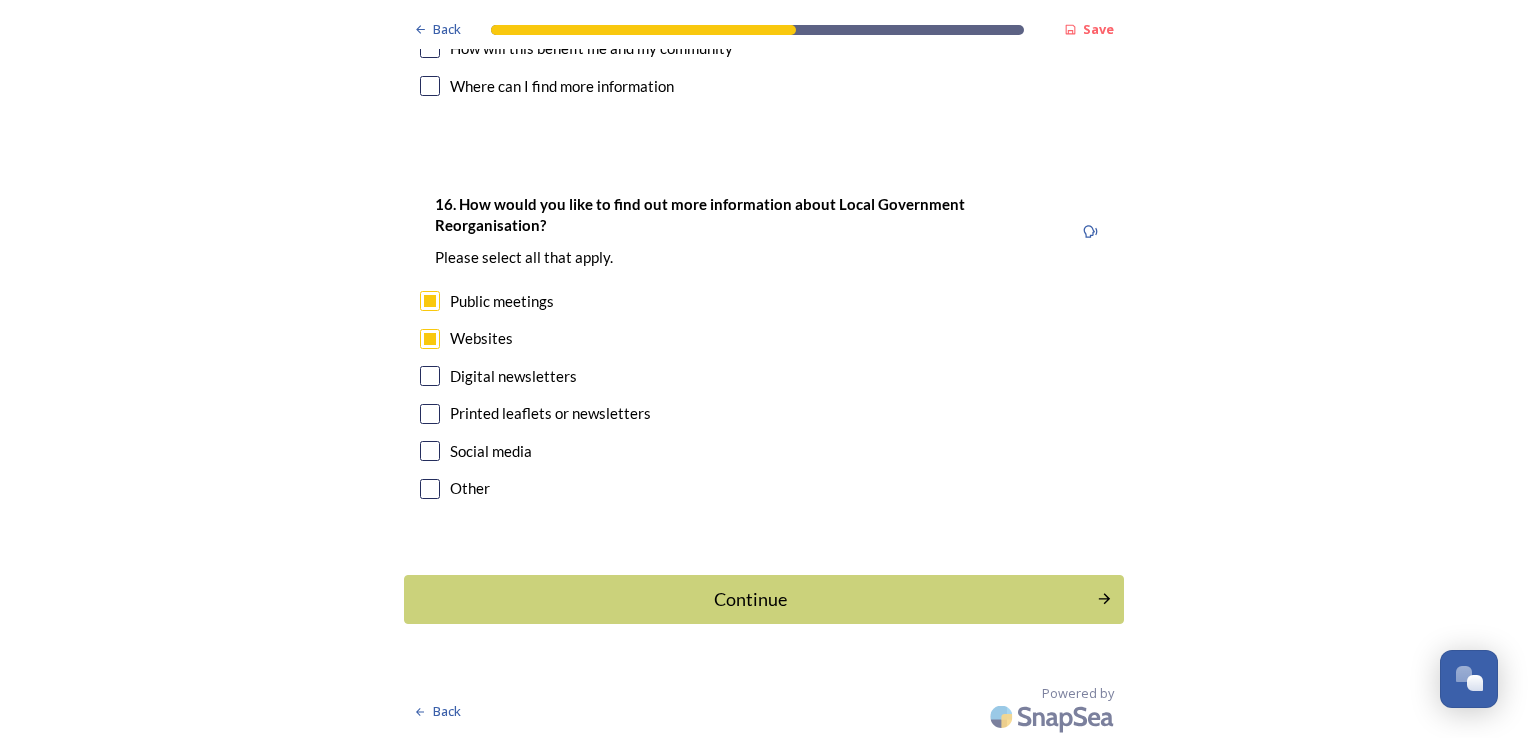 click at bounding box center (430, 451) 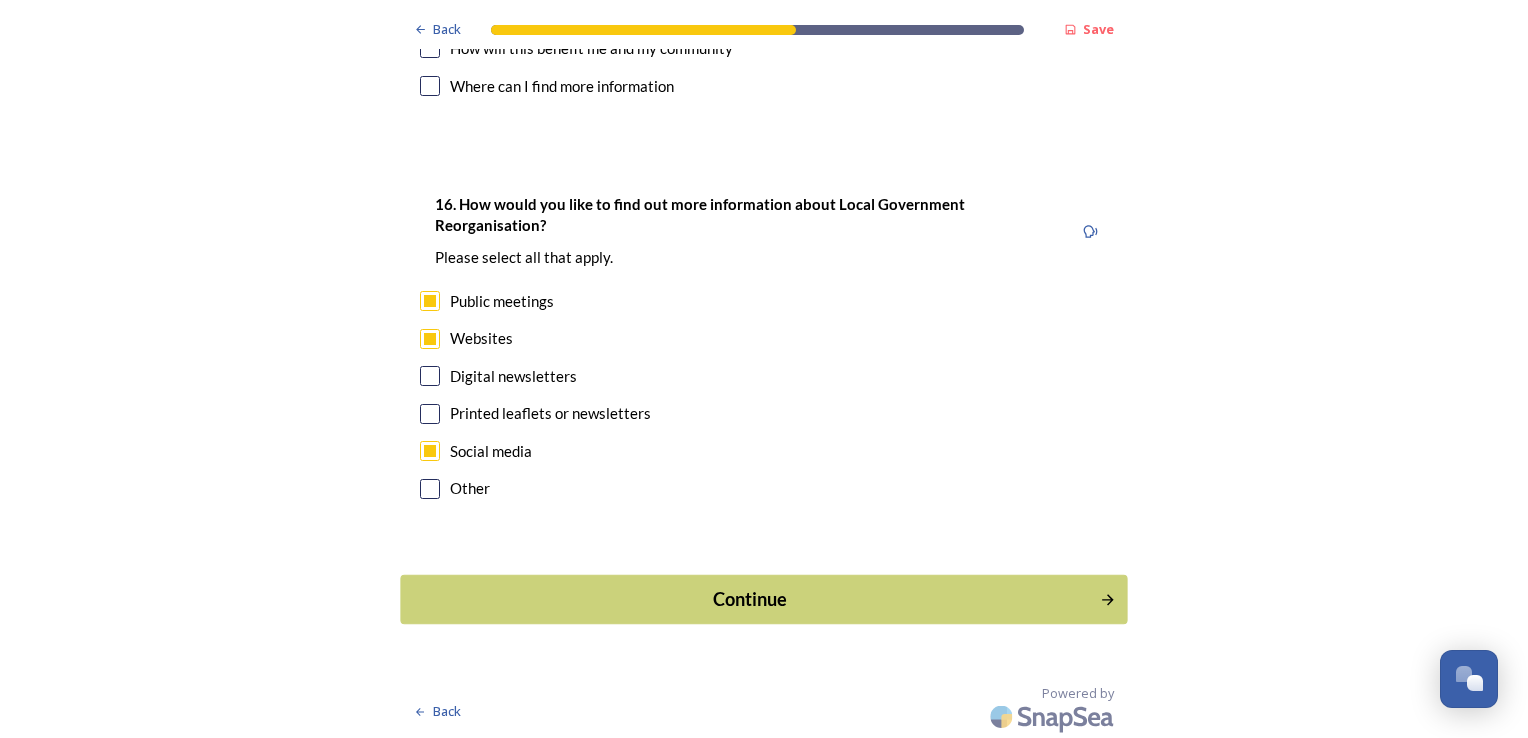click on "Continue" at bounding box center [750, 599] 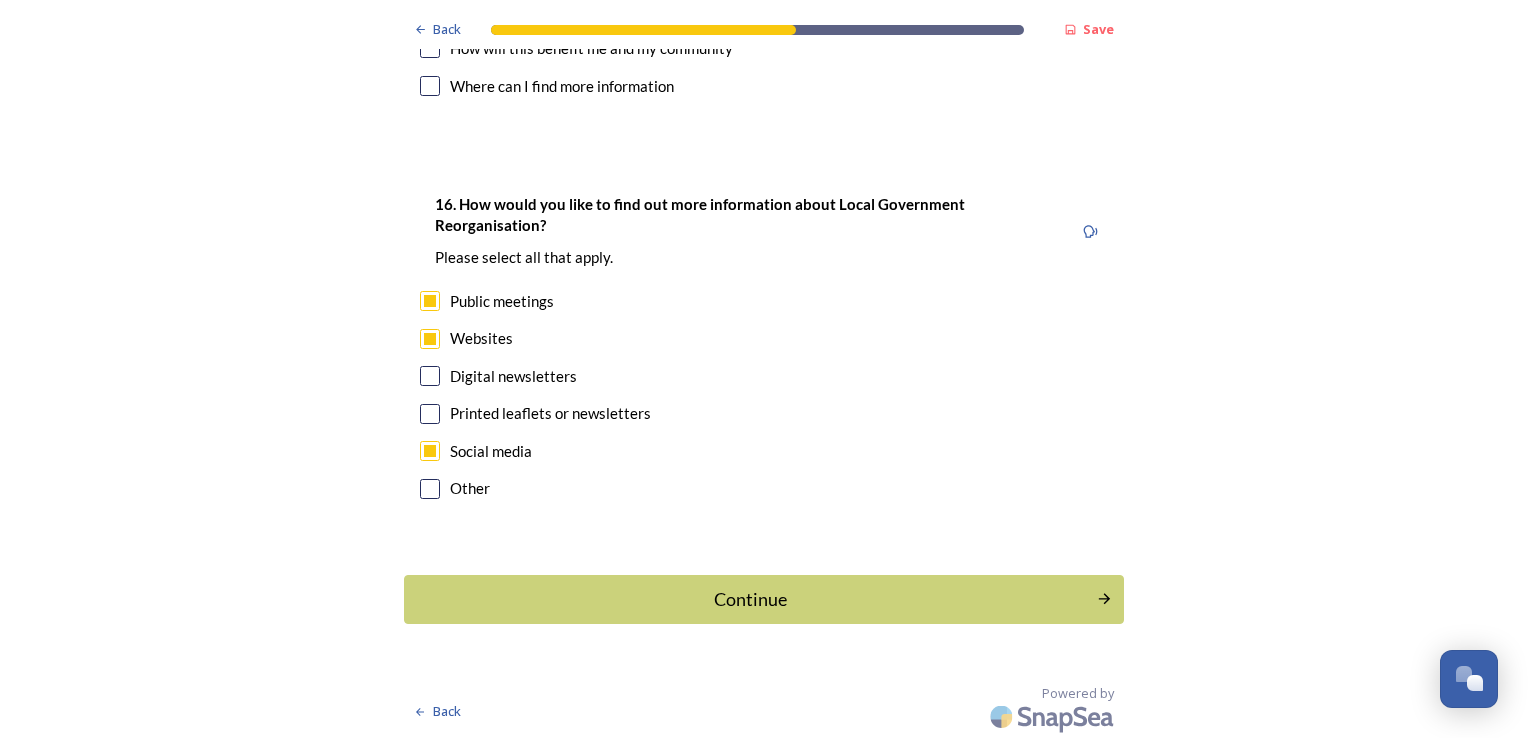 scroll, scrollTop: 0, scrollLeft: 0, axis: both 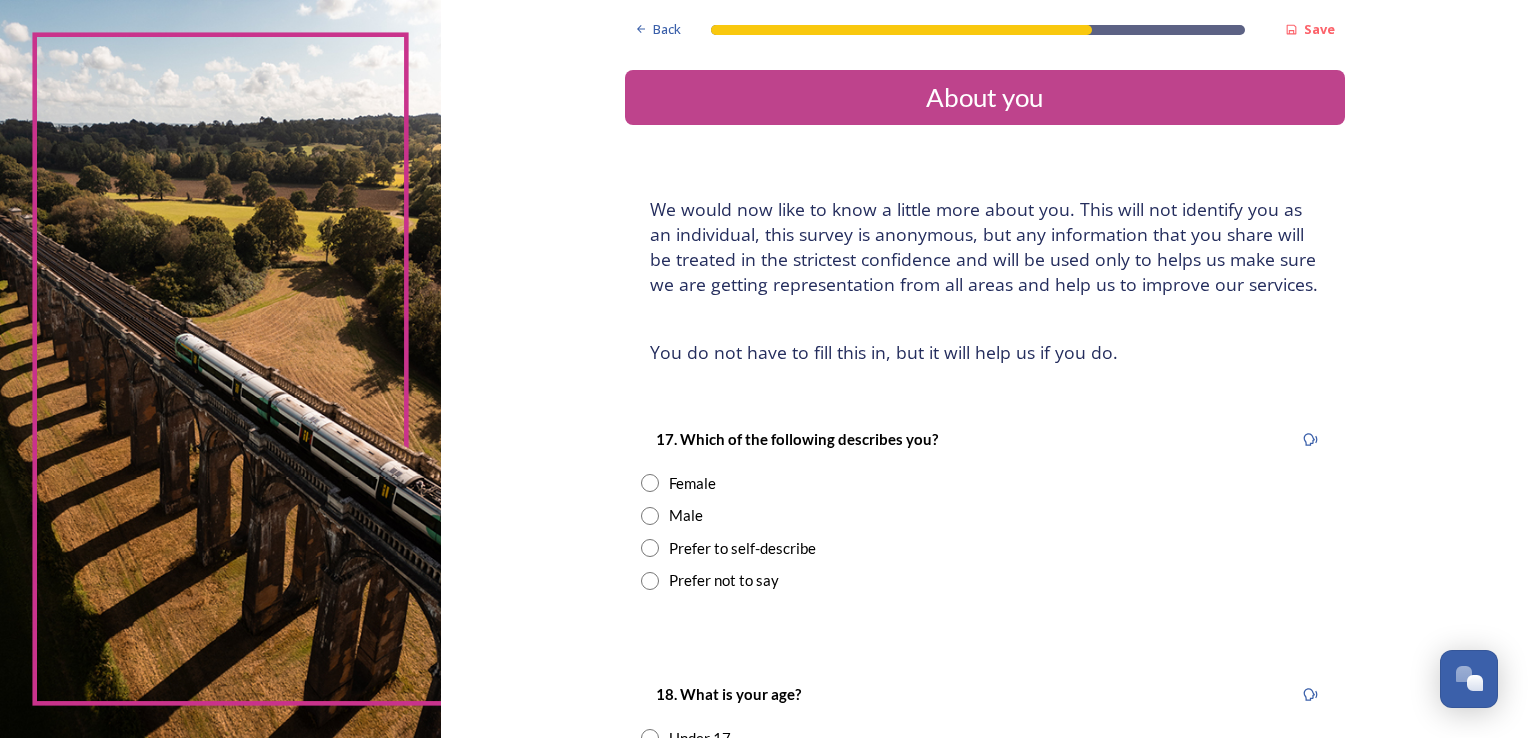 click at bounding box center (650, 483) 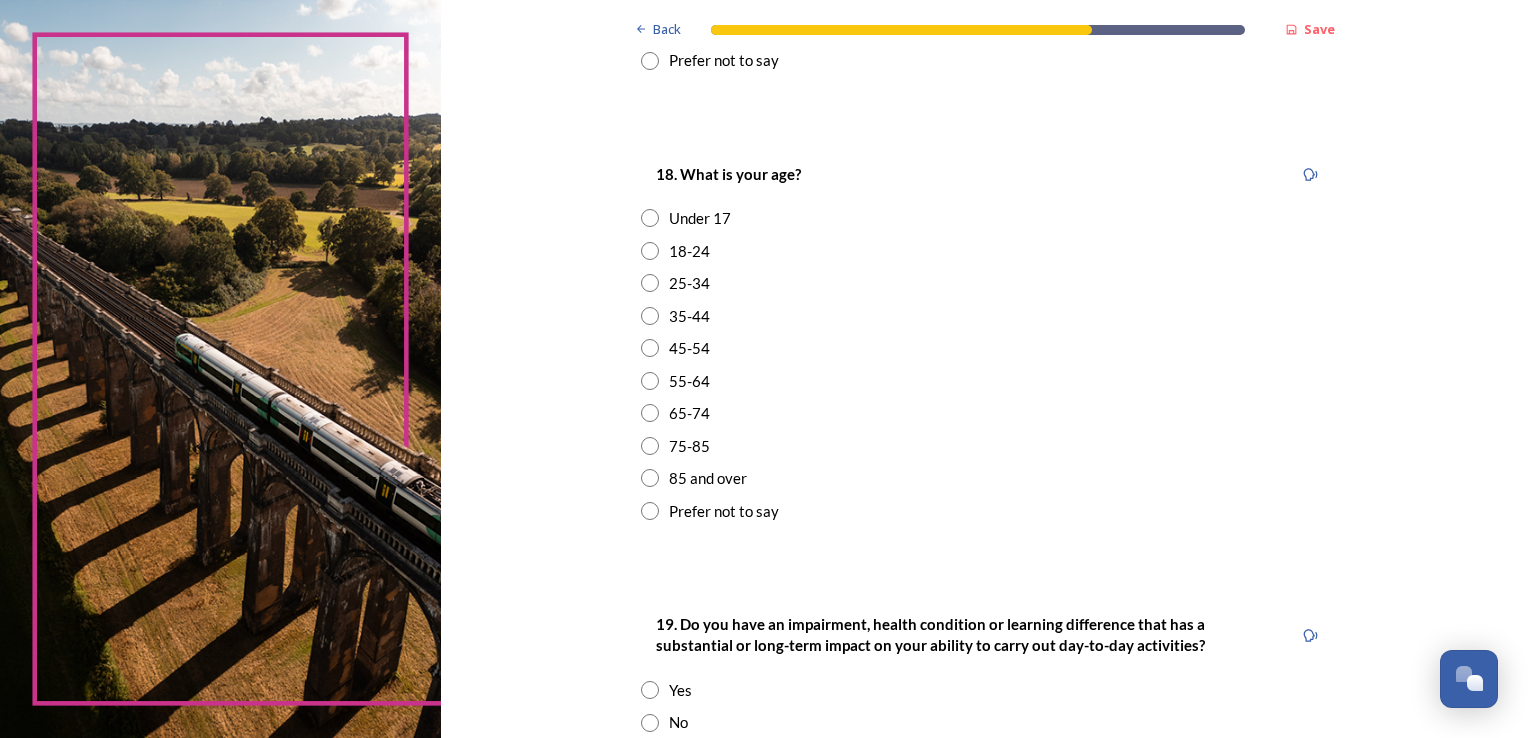 scroll, scrollTop: 524, scrollLeft: 0, axis: vertical 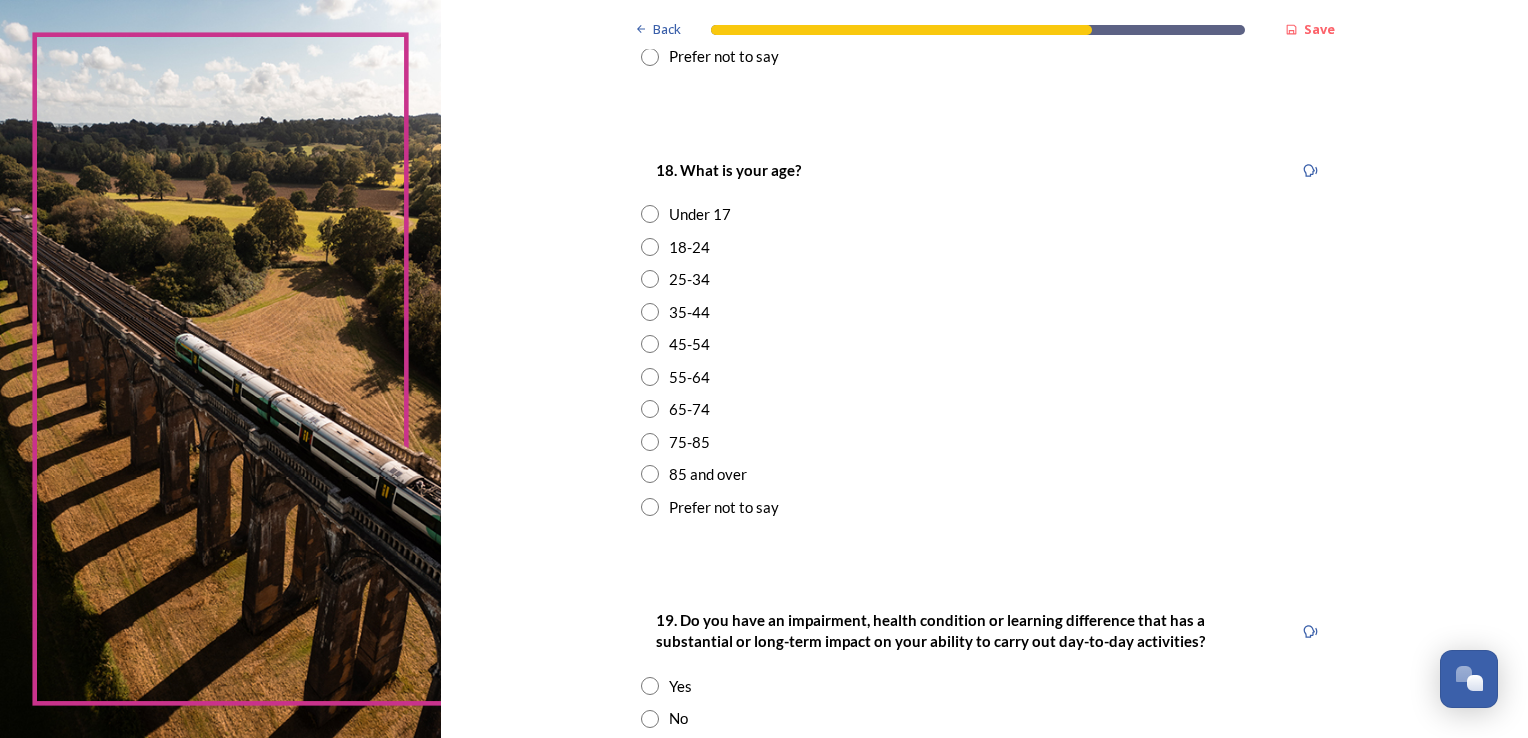 click at bounding box center (650, 377) 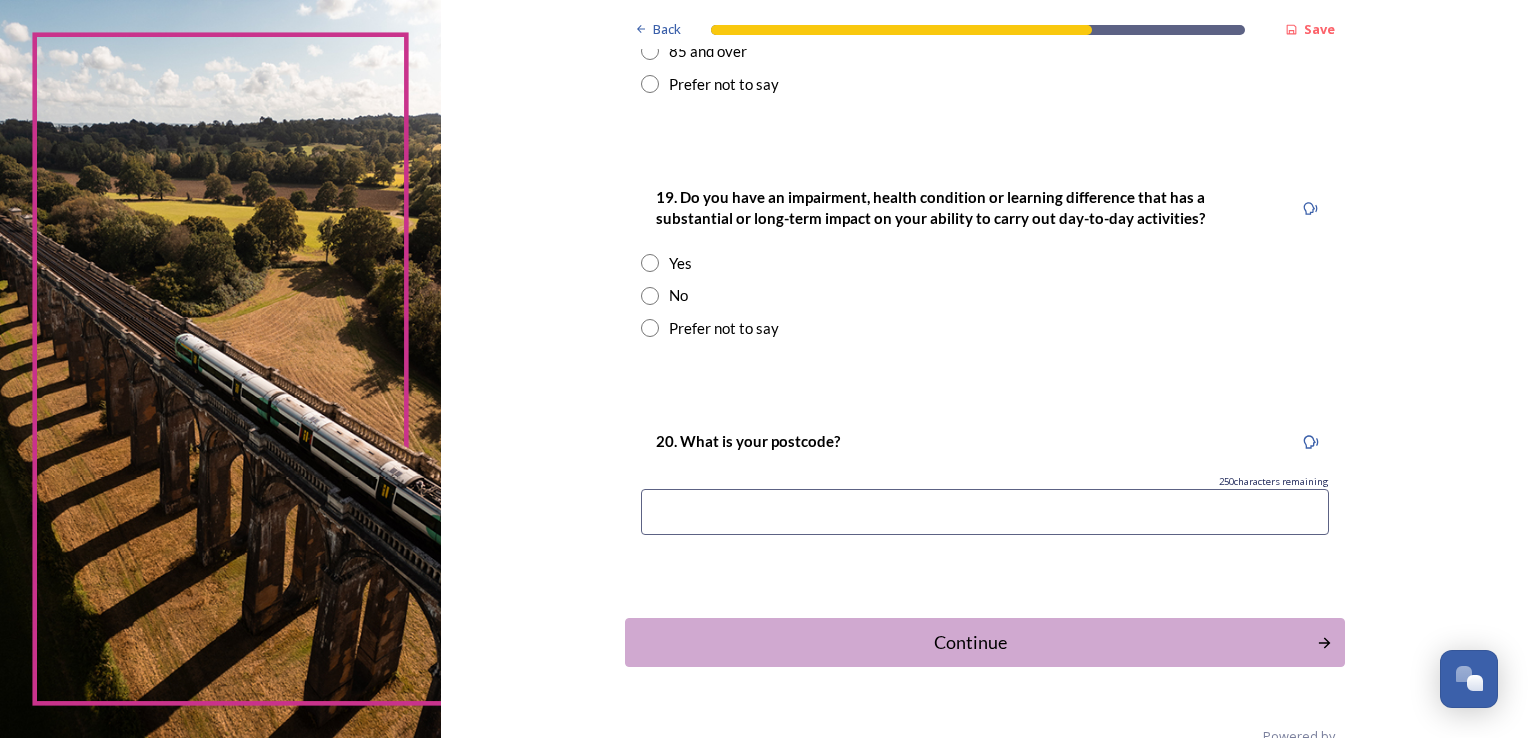 scroll, scrollTop: 961, scrollLeft: 0, axis: vertical 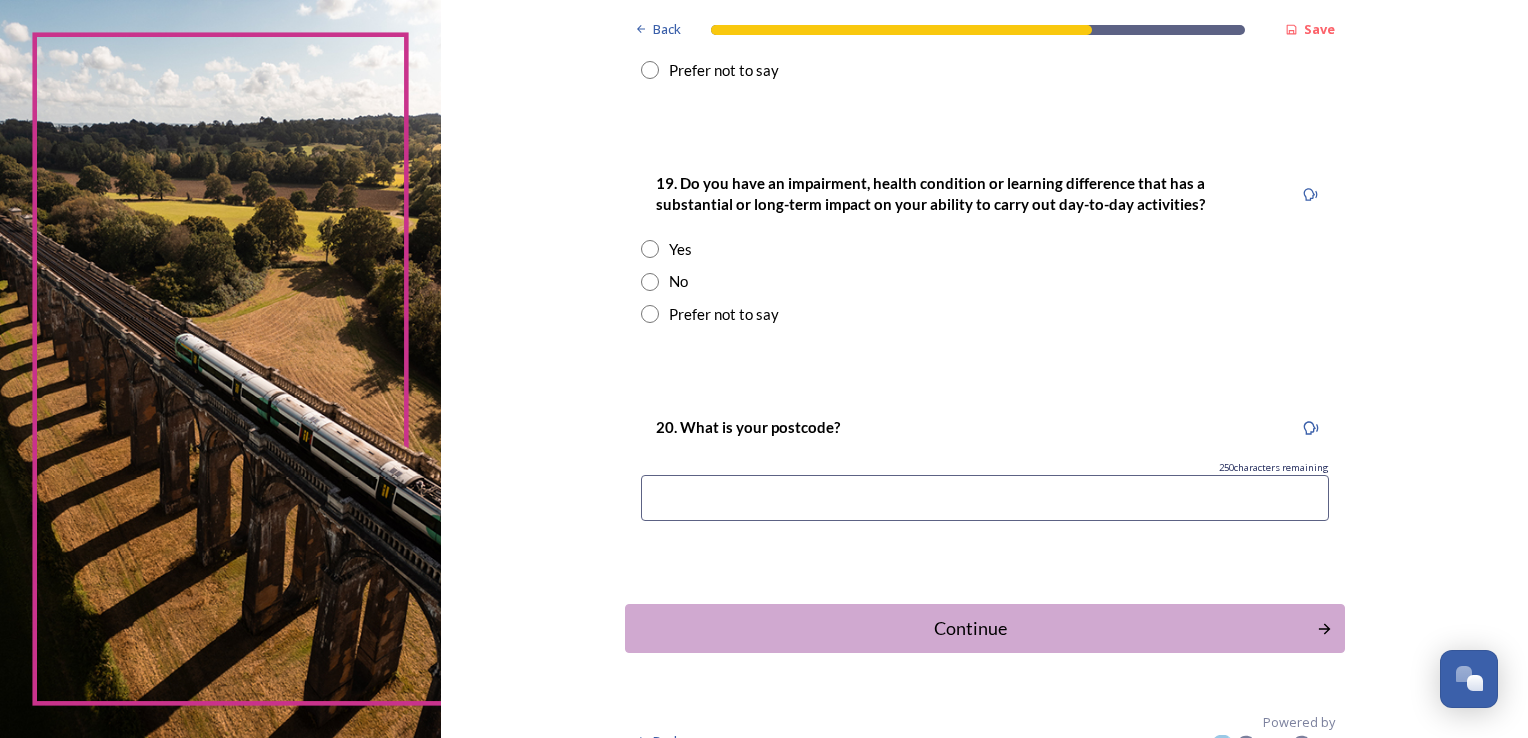 click at bounding box center (650, 314) 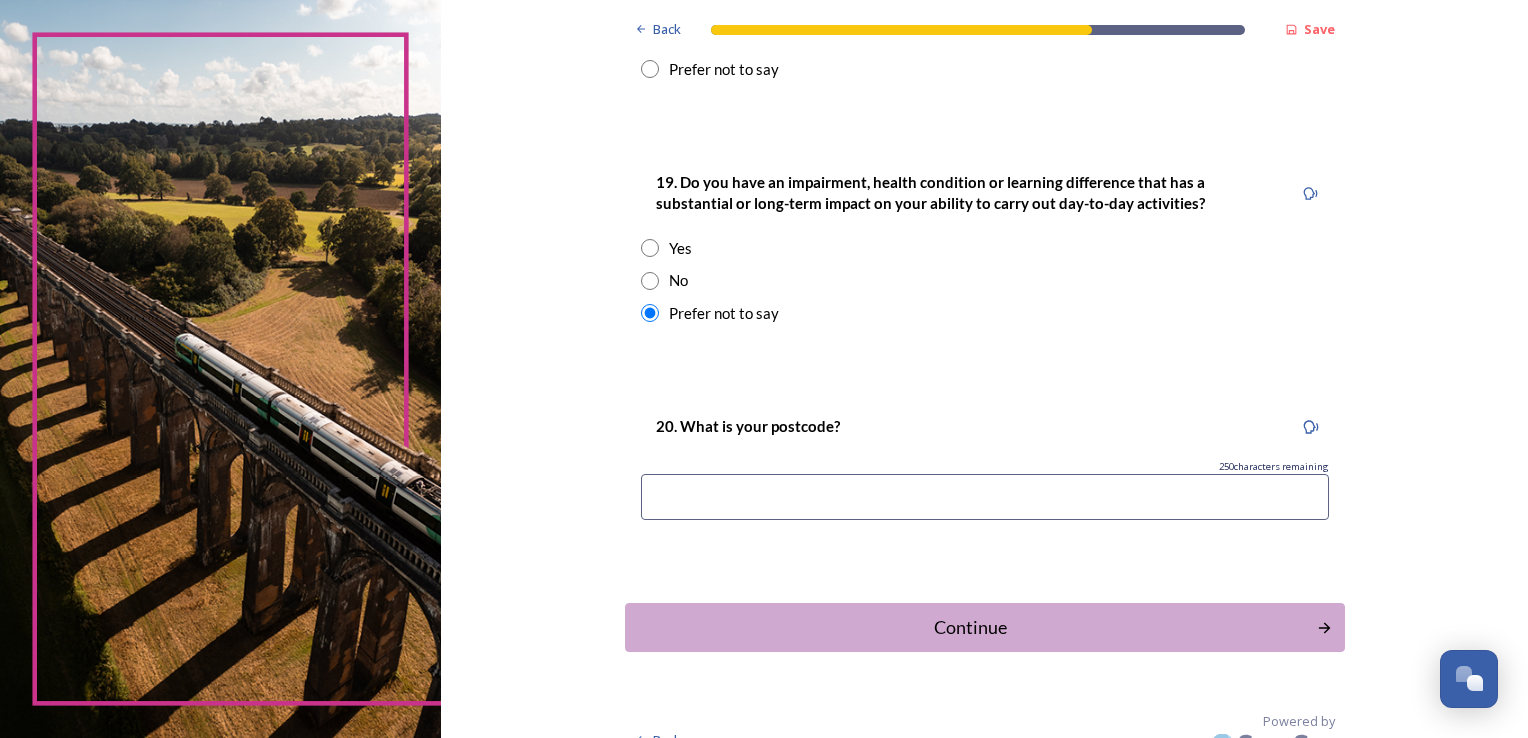 scroll, scrollTop: 991, scrollLeft: 0, axis: vertical 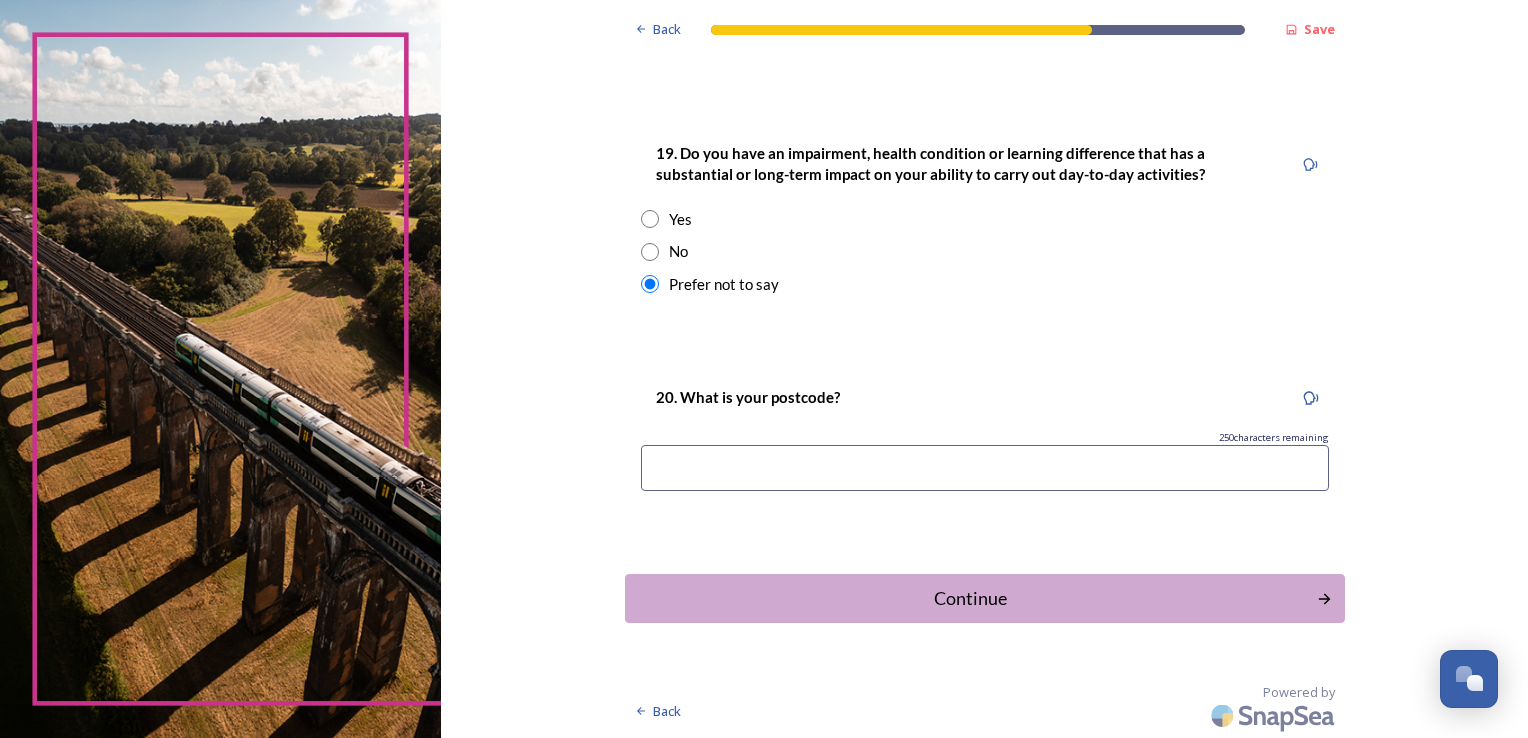 click at bounding box center (985, 468) 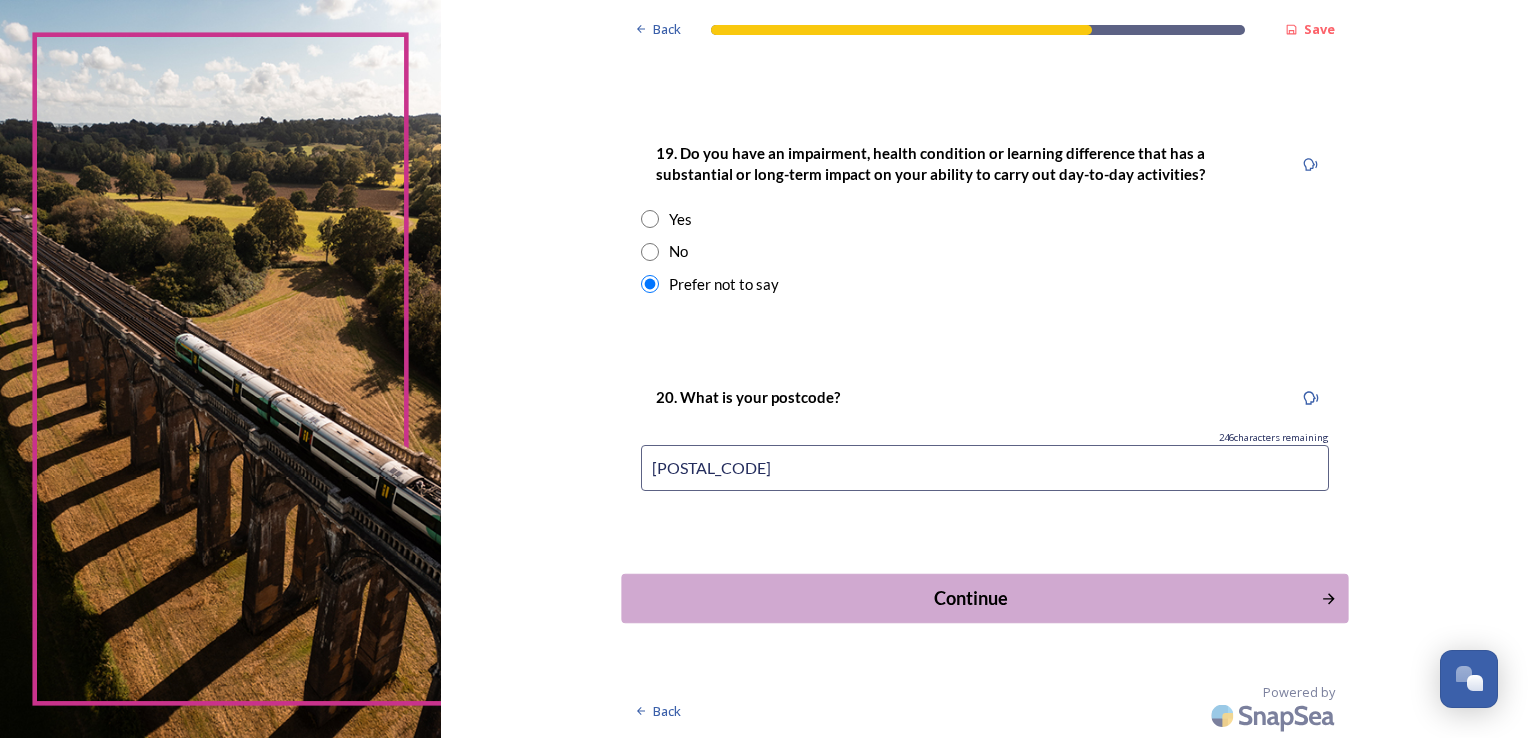 type on "[POSTAL_CODE]" 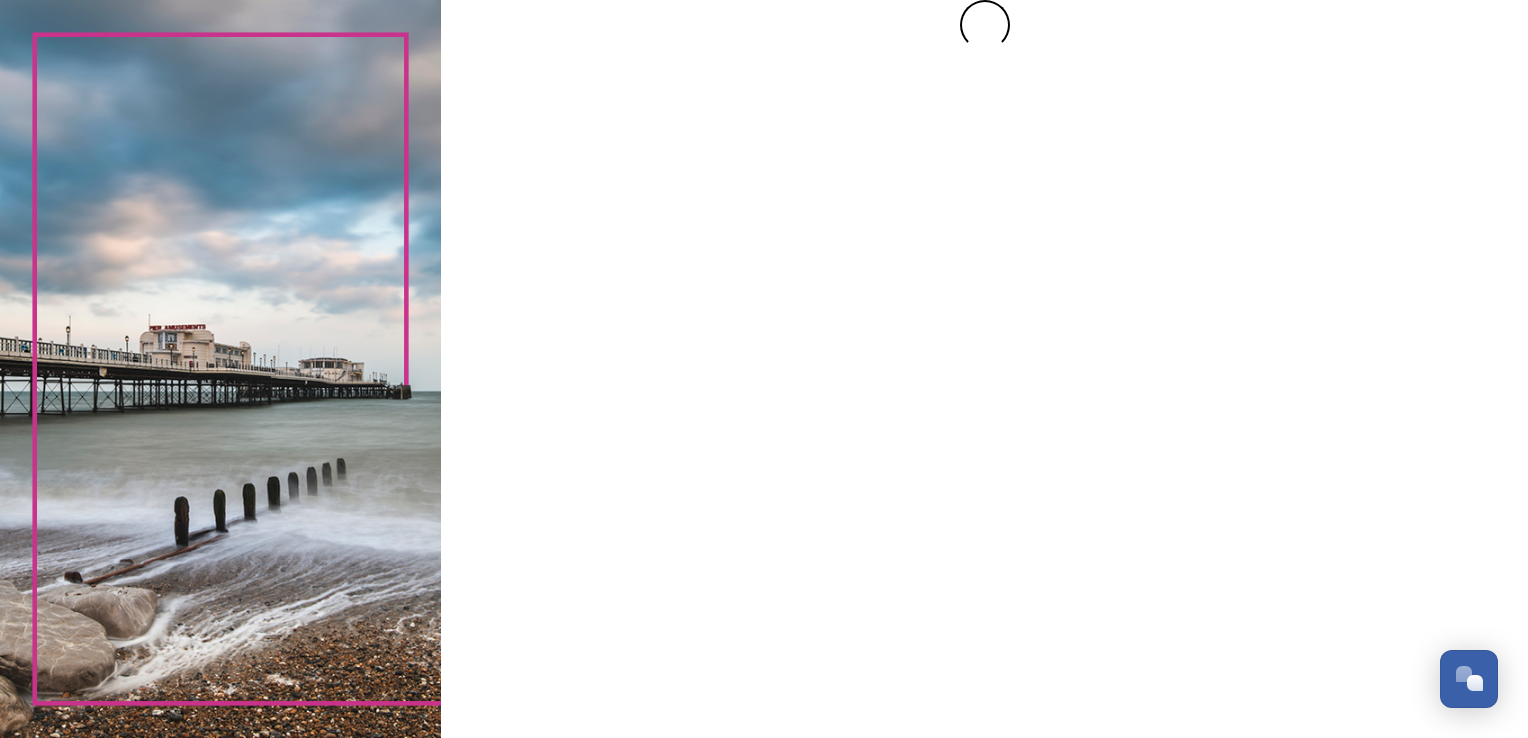 scroll, scrollTop: 0, scrollLeft: 0, axis: both 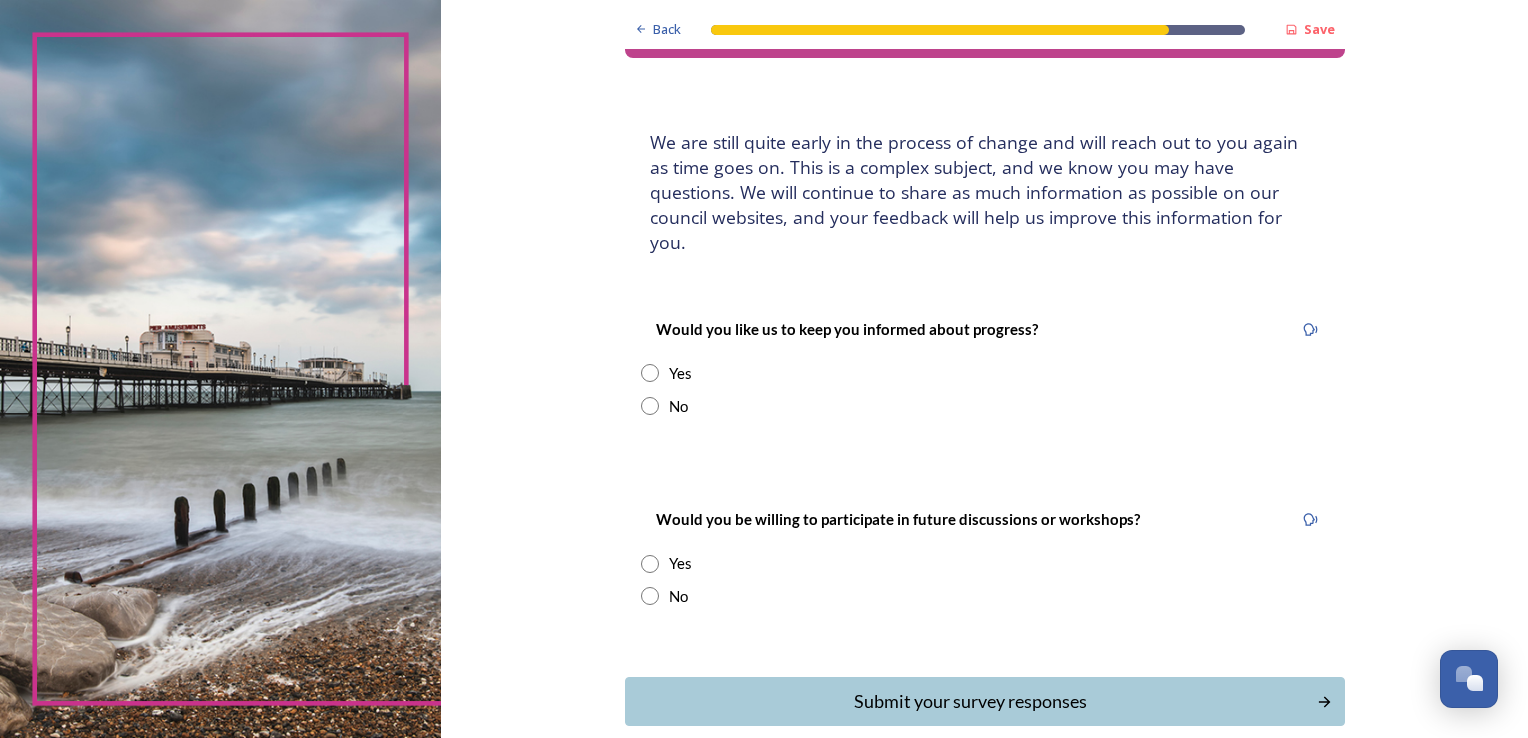 click at bounding box center [650, 373] 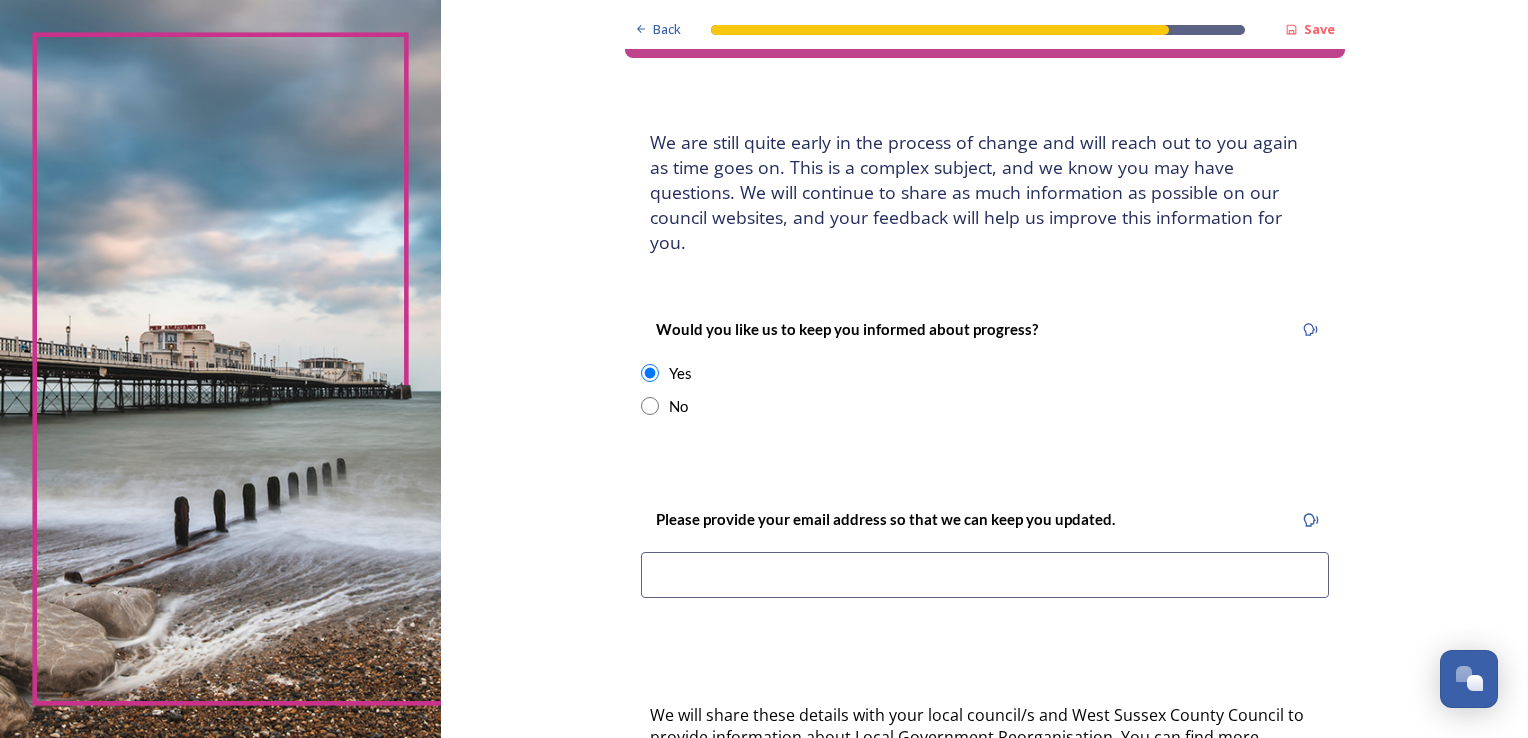 click at bounding box center [650, 406] 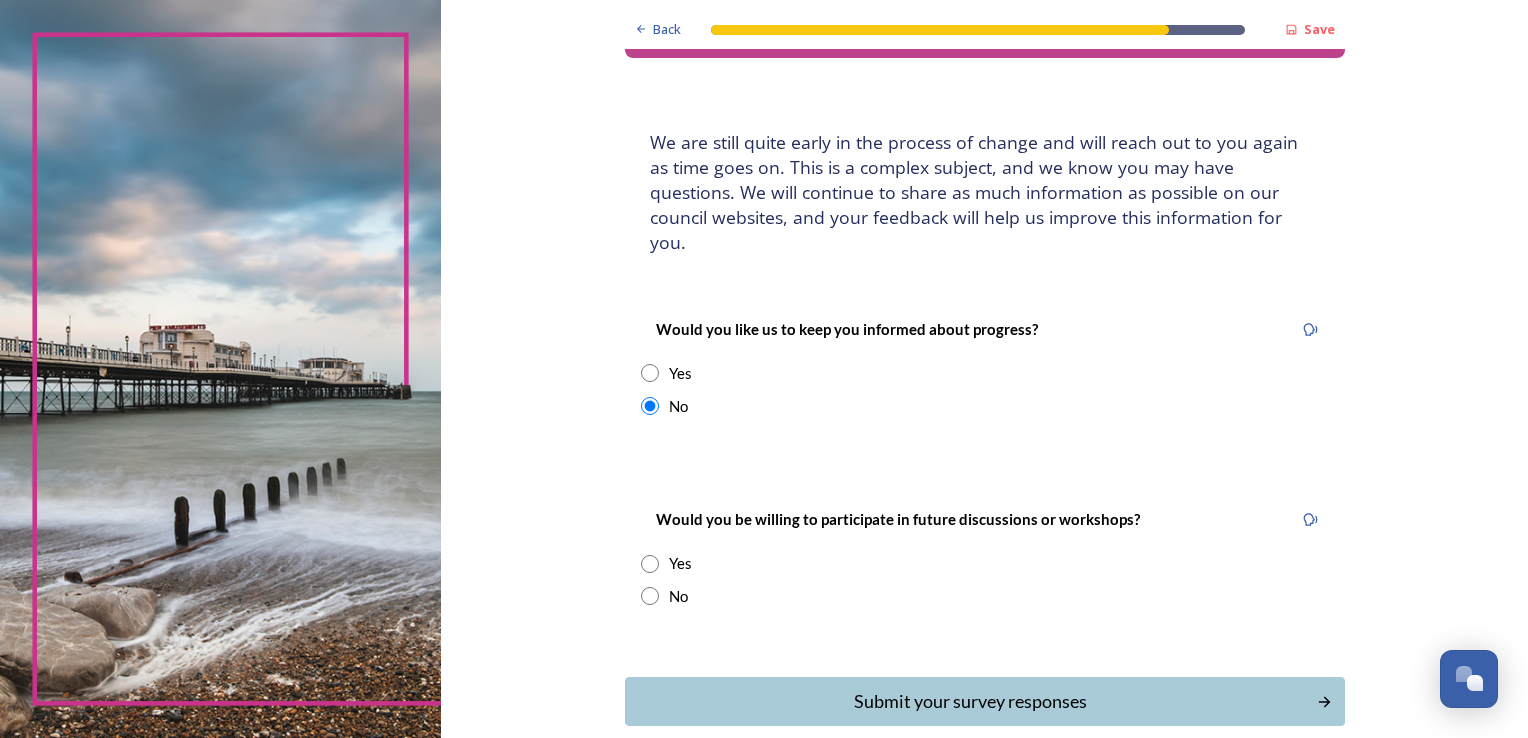 click at bounding box center (650, 596) 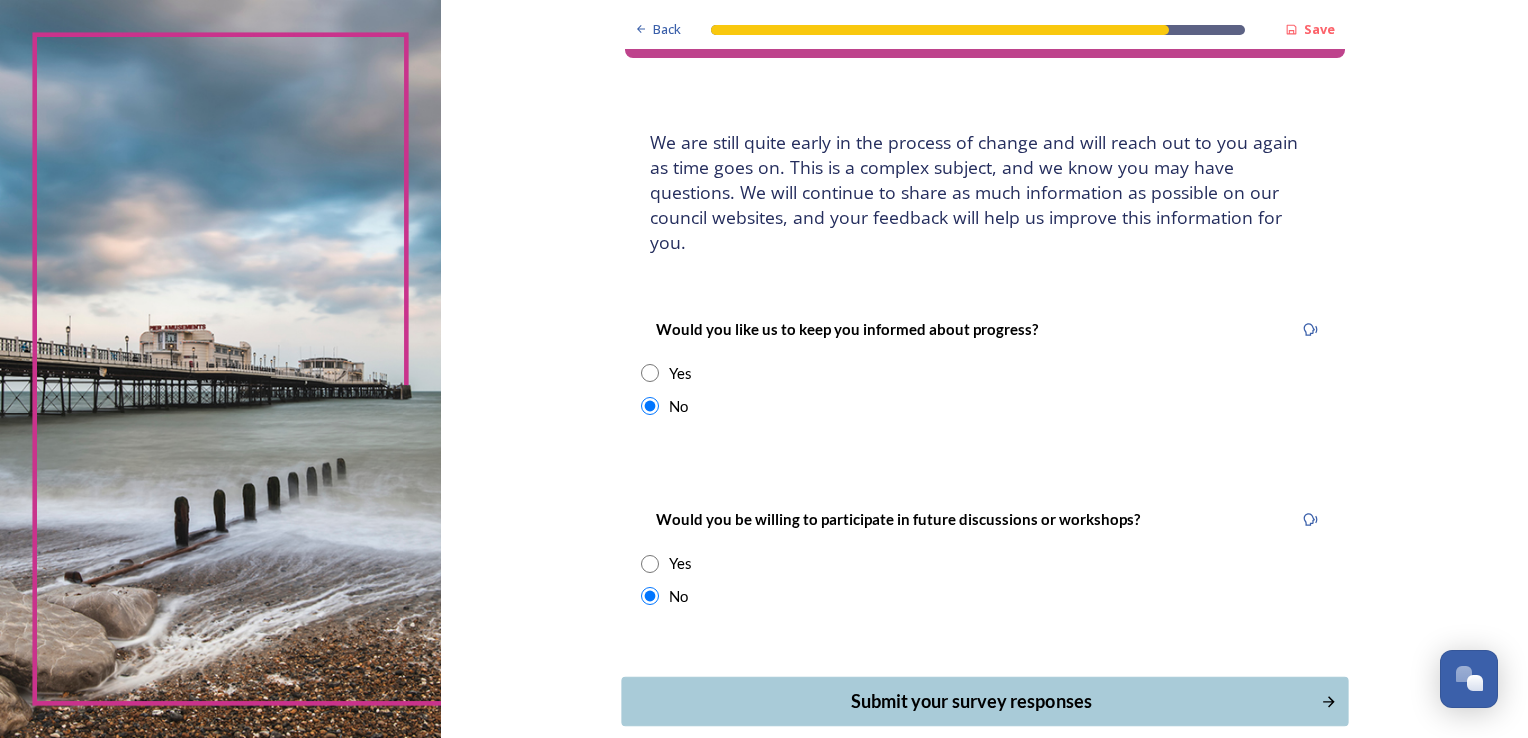 click on "Submit your survey responses" at bounding box center (970, 701) 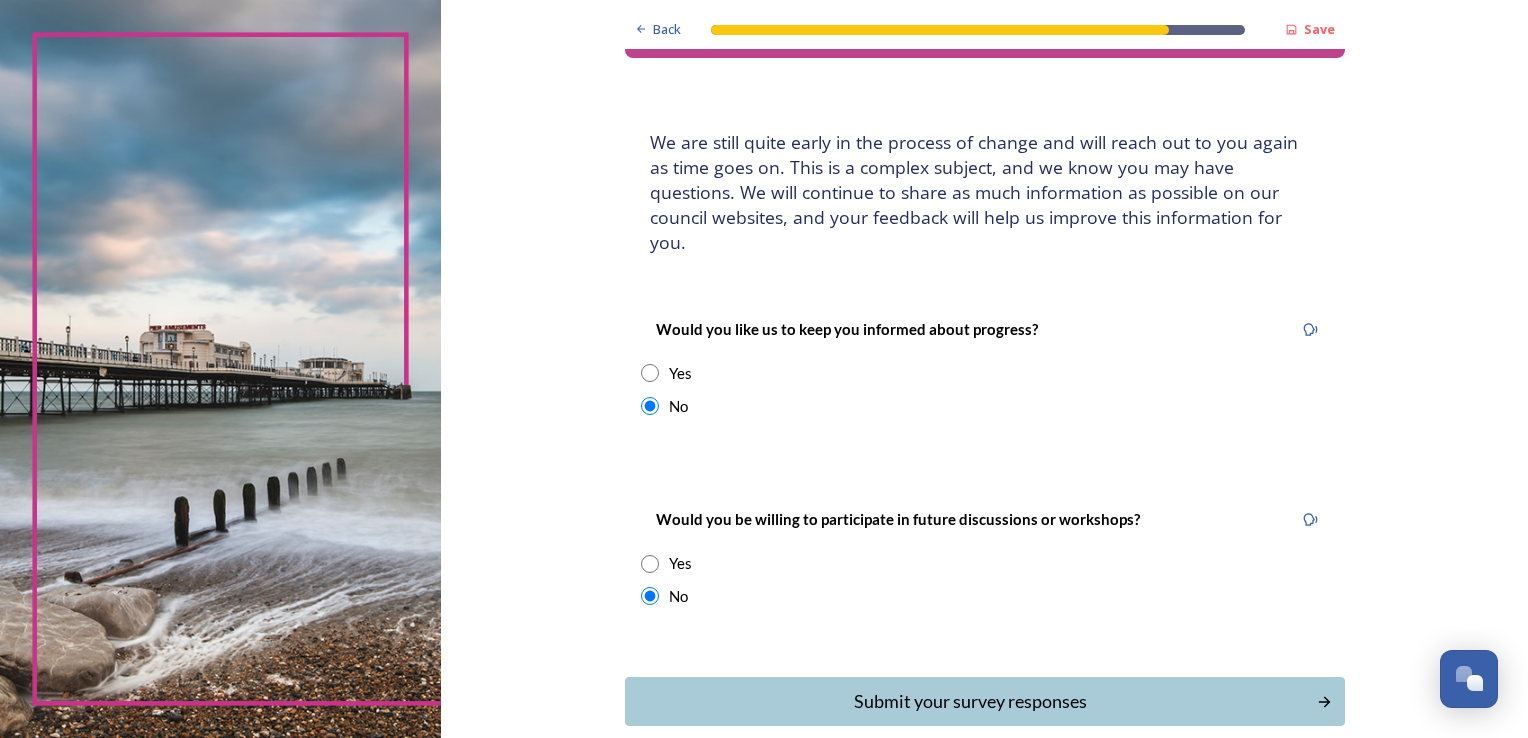 scroll, scrollTop: 0, scrollLeft: 0, axis: both 